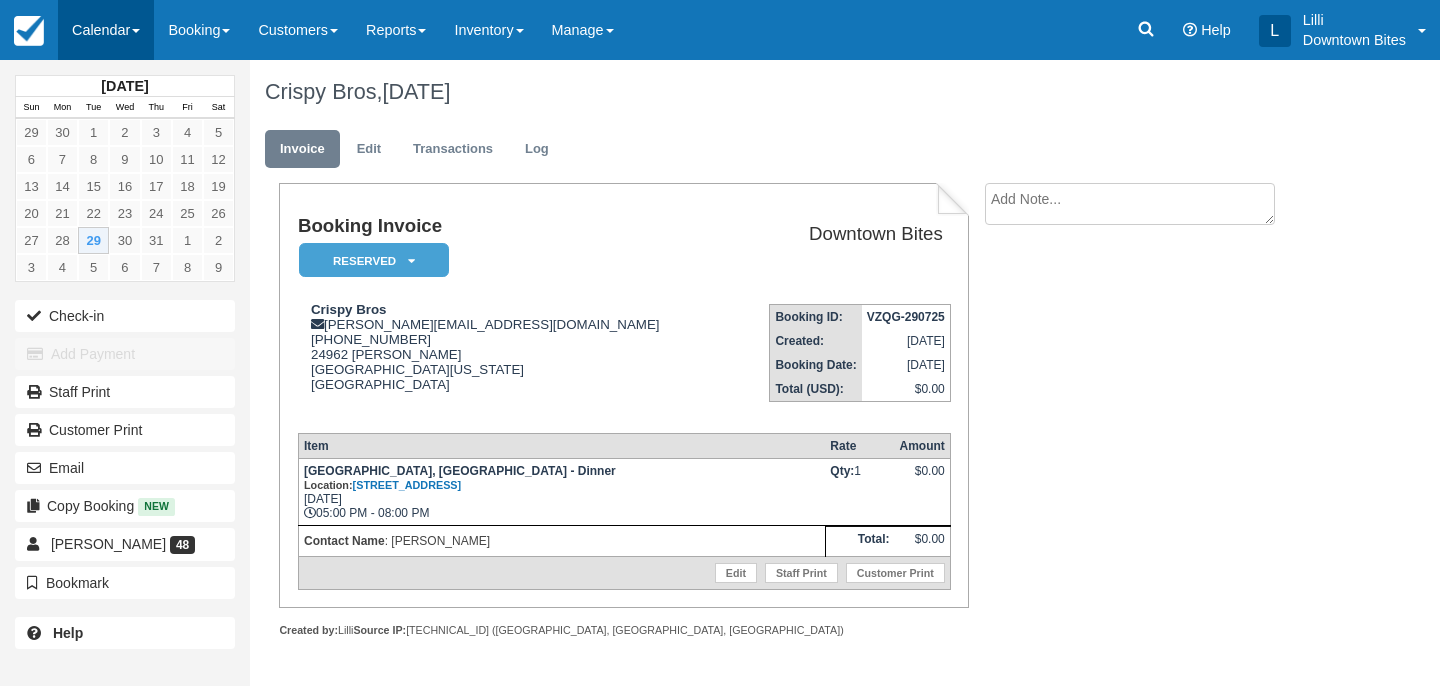 scroll, scrollTop: 0, scrollLeft: 0, axis: both 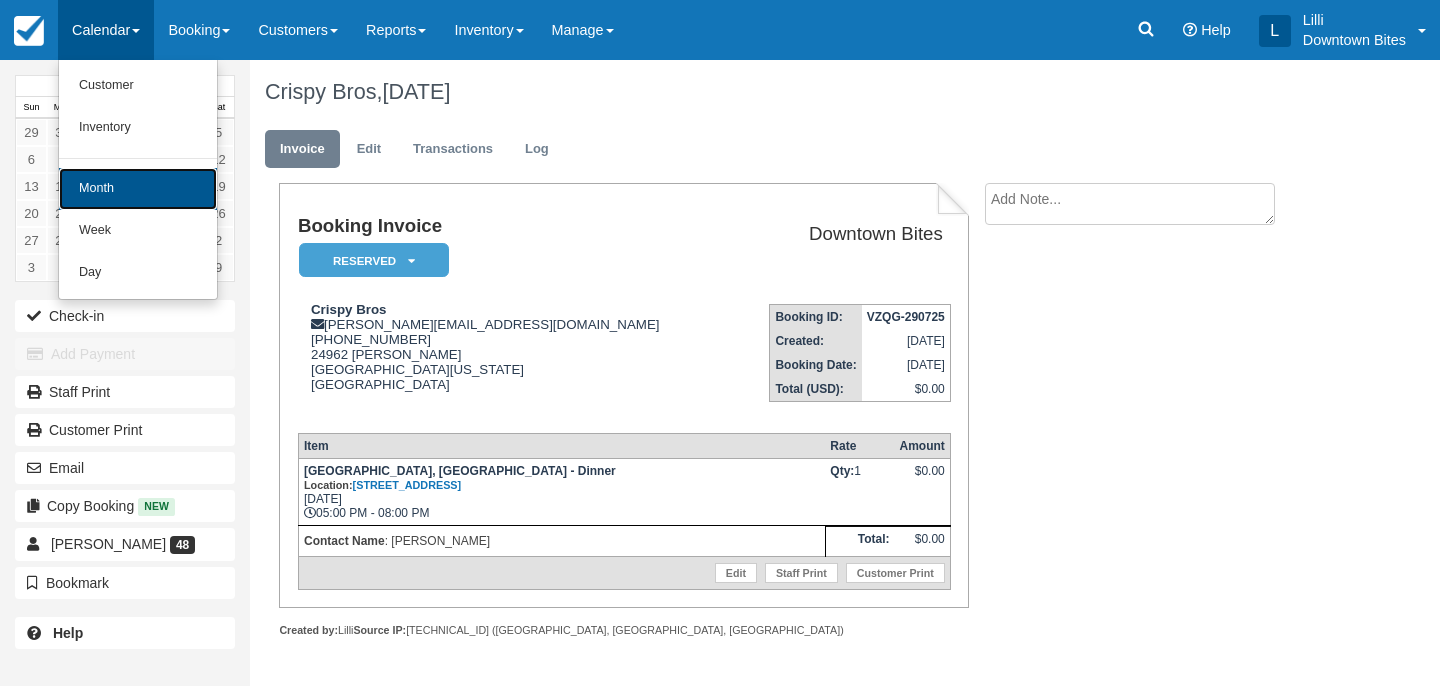 click on "Month" at bounding box center [138, 189] 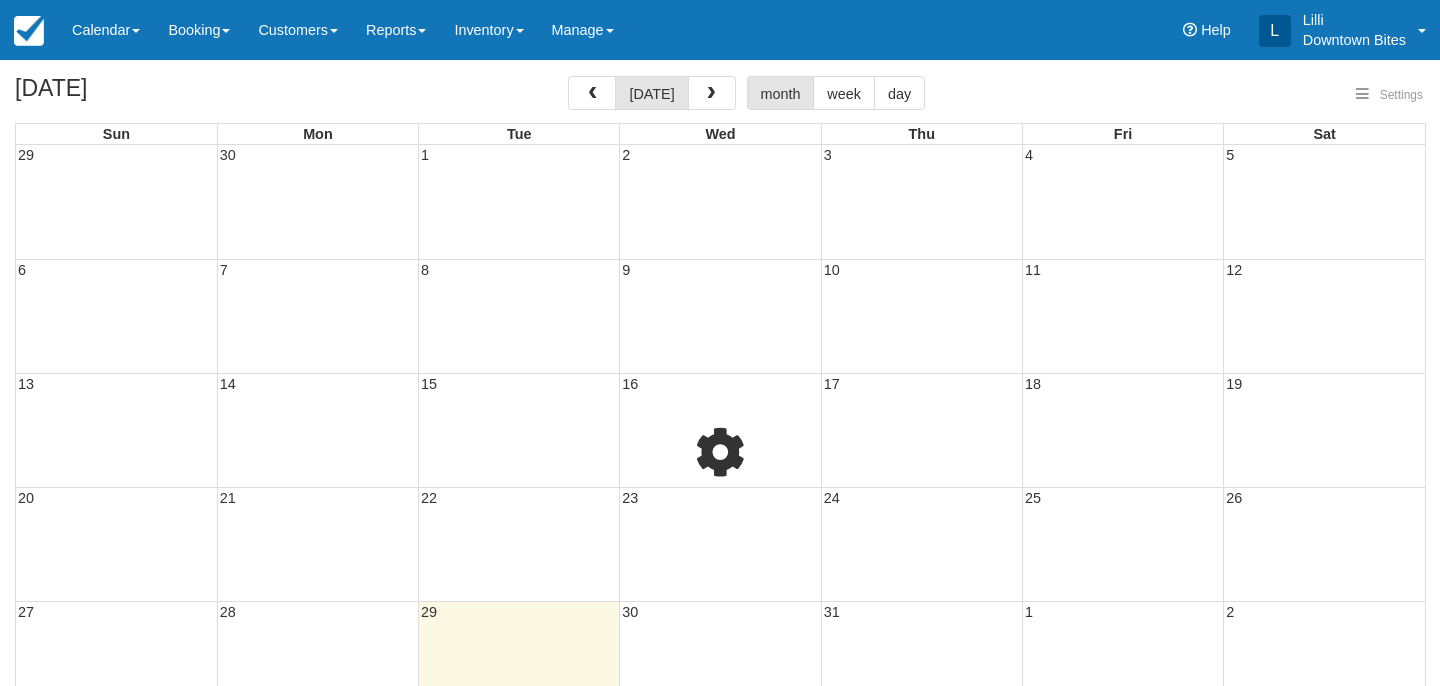 select 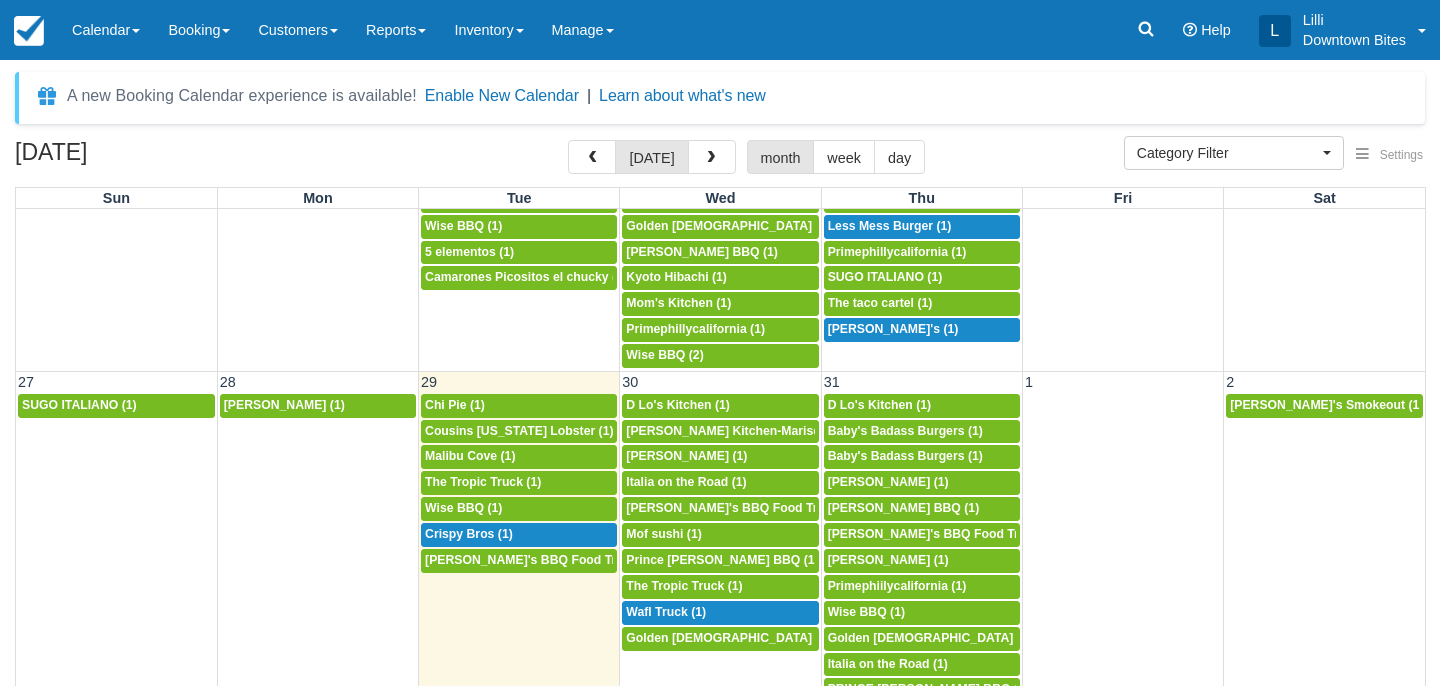 scroll, scrollTop: 1052, scrollLeft: 0, axis: vertical 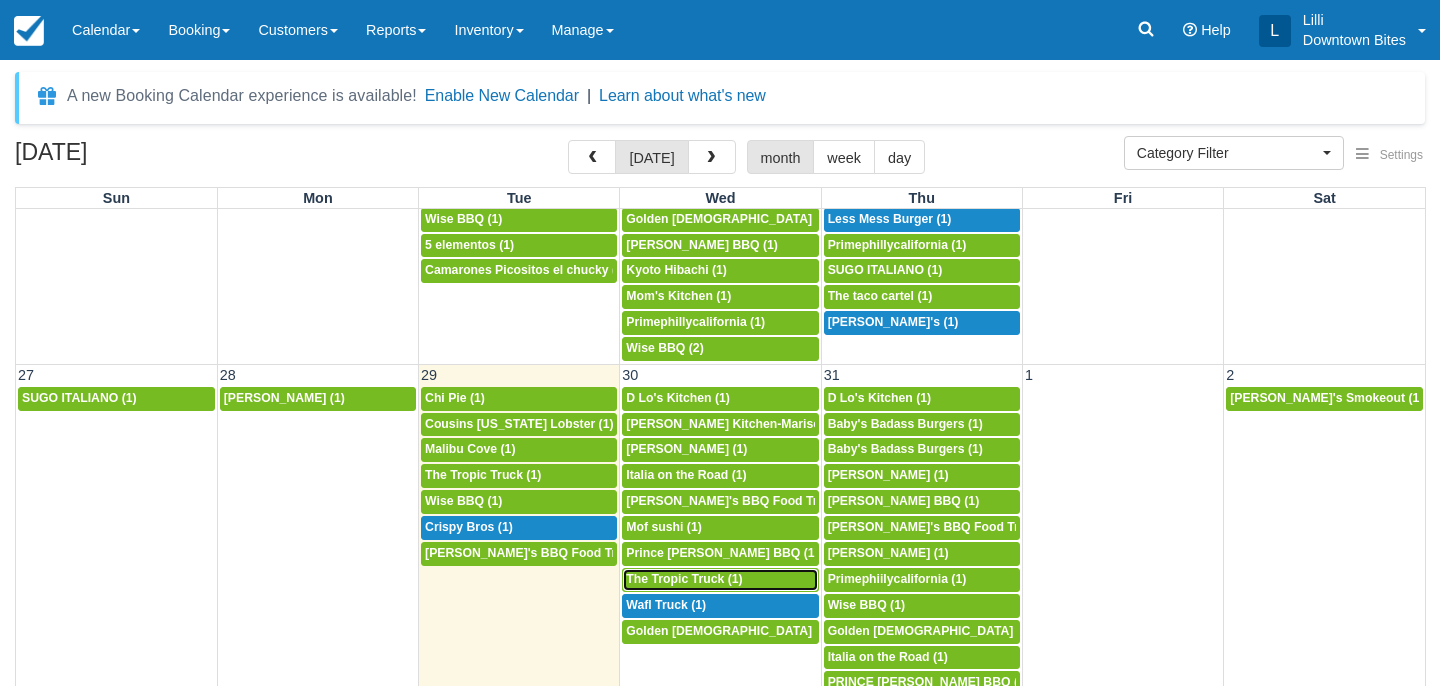 click on "The Tropic Truck (1)" at bounding box center [684, 579] 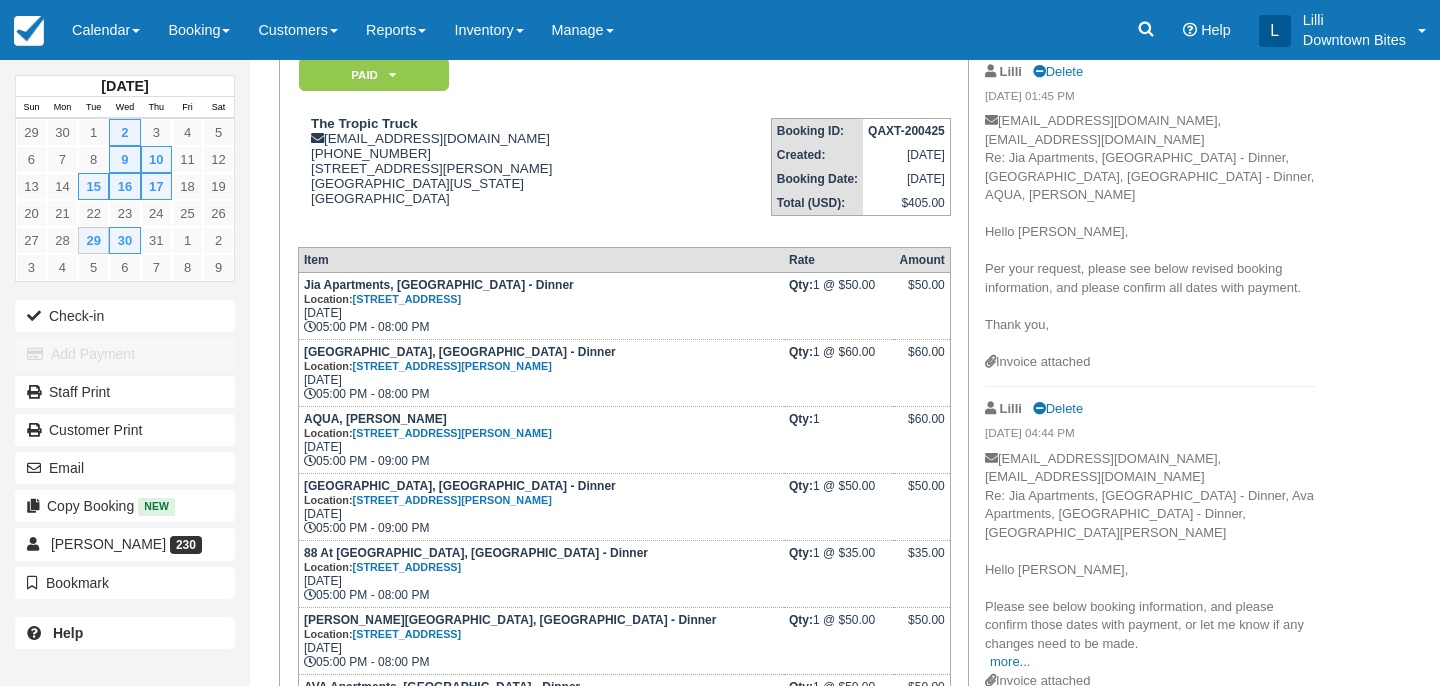 scroll, scrollTop: 0, scrollLeft: 0, axis: both 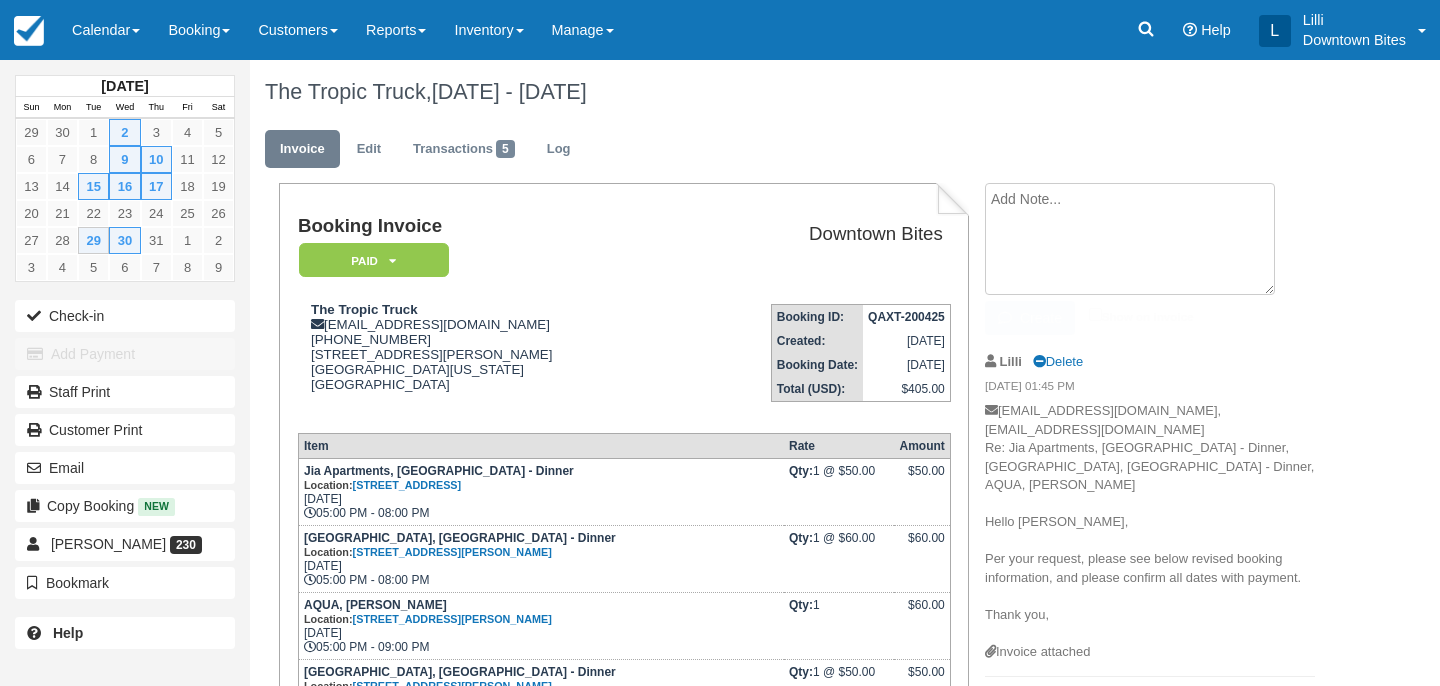 click at bounding box center [1130, 239] 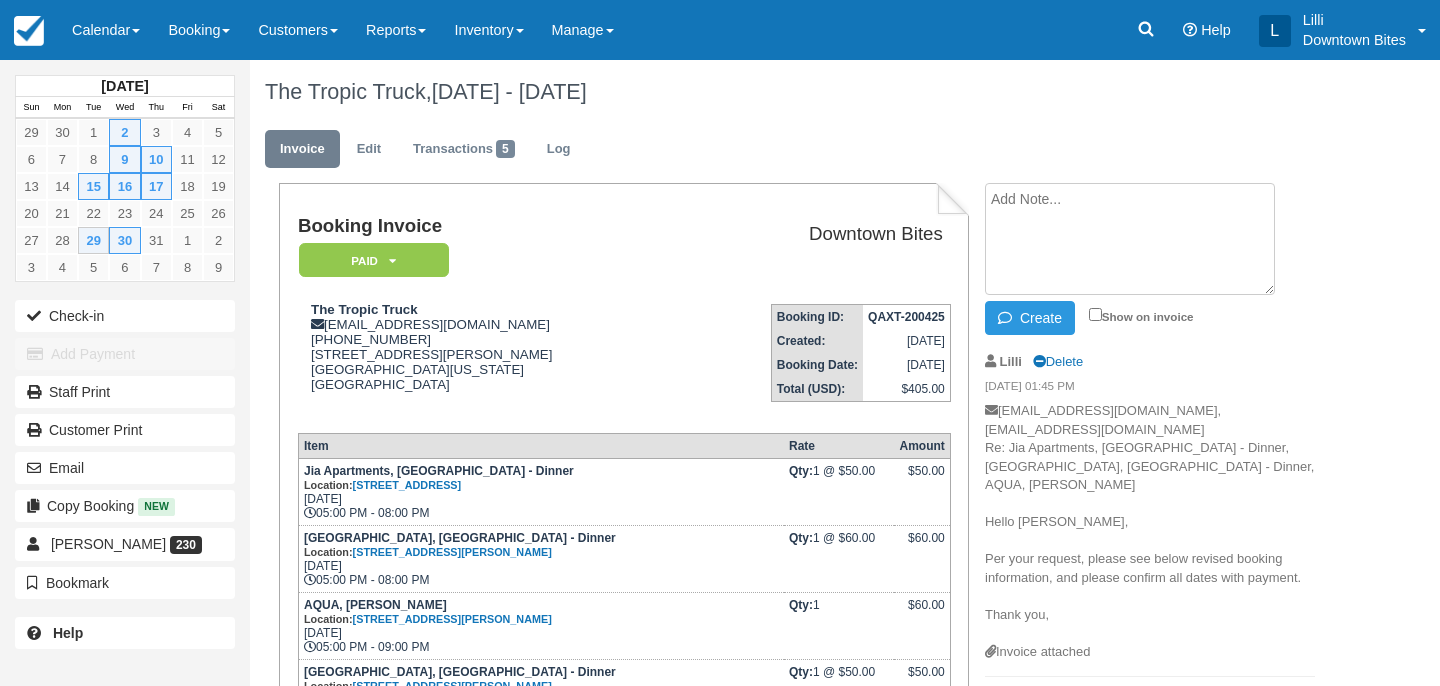 paste on "Cover [DATE] Shores
External
Inbox
The Tropic Truck
1:29 PM (7 minutes ago)
to me
Hi [PERSON_NAME], I just confirmed a catering. Can you please post this cover for free for us? Thank you
photo
[PERSON_NAME].
CEO, The Tropic Truck
icon [PHONE_NUMBER]
icon [DOMAIN_NAME]
icon [EMAIL_ADDRESS][DOMAIN_NAME]
icon [STREET_ADDRESS][US_STATE]" 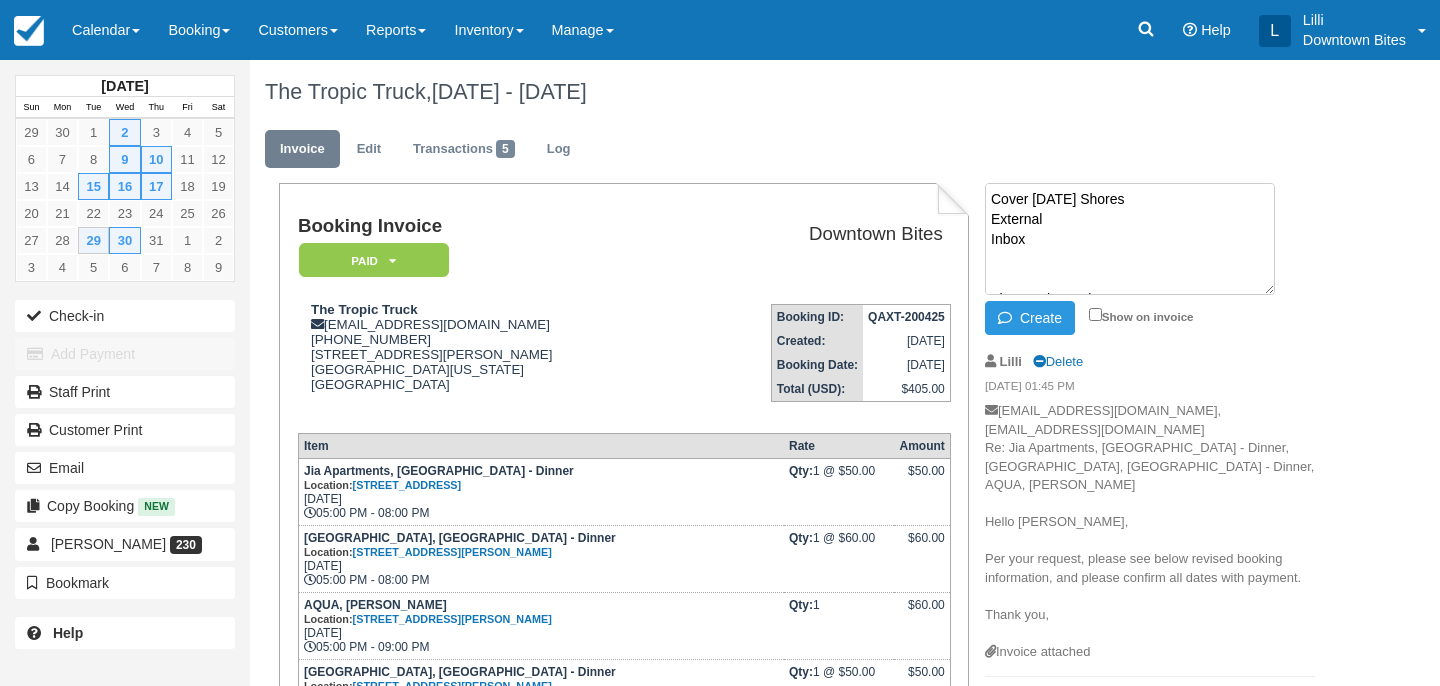 scroll, scrollTop: 433, scrollLeft: 0, axis: vertical 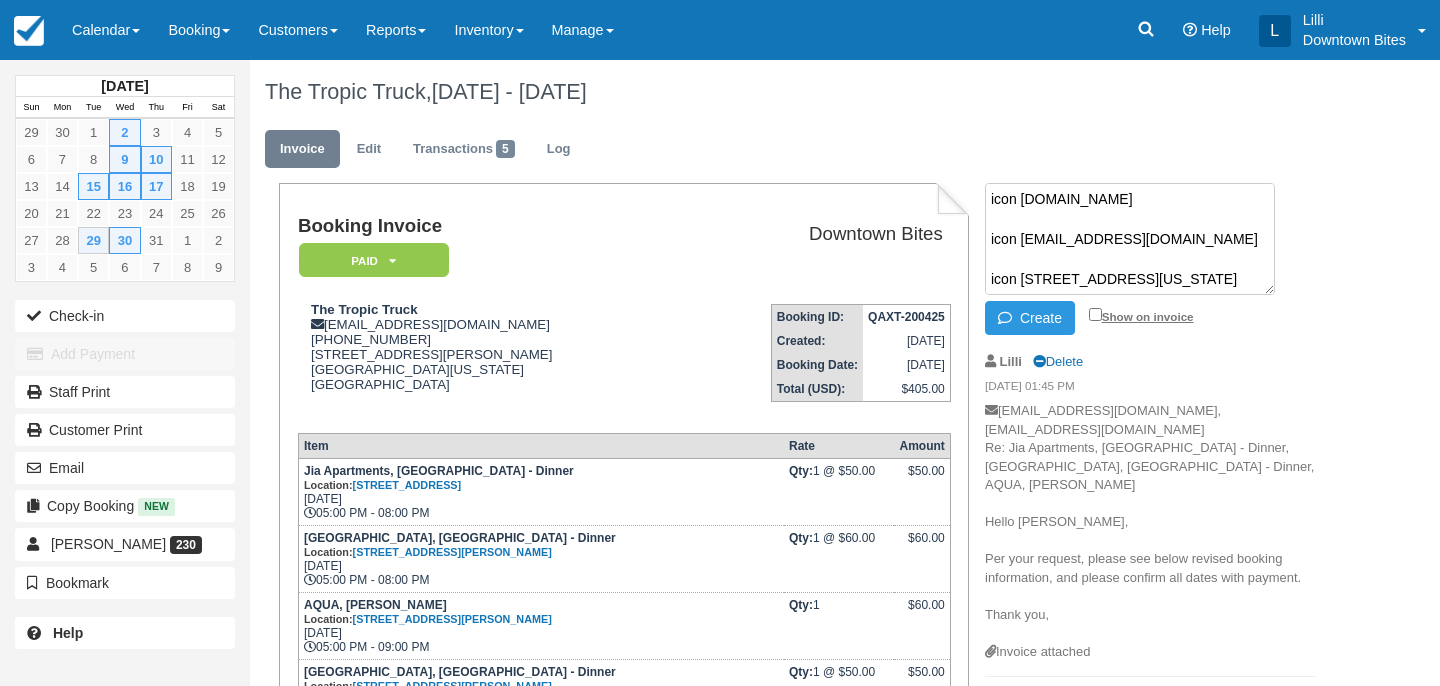 type on "Cover [DATE] Shores
External
Inbox
The Tropic Truck
1:29 PM (7 minutes ago)
to me
Hi [PERSON_NAME], I just confirmed a catering. Can you please post this cover for free for us? Thank you
photo
[PERSON_NAME].
CEO, The Tropic Truck
icon [PHONE_NUMBER]
icon [DOMAIN_NAME]
icon [EMAIL_ADDRESS][DOMAIN_NAME]
icon [STREET_ADDRESS][US_STATE]" 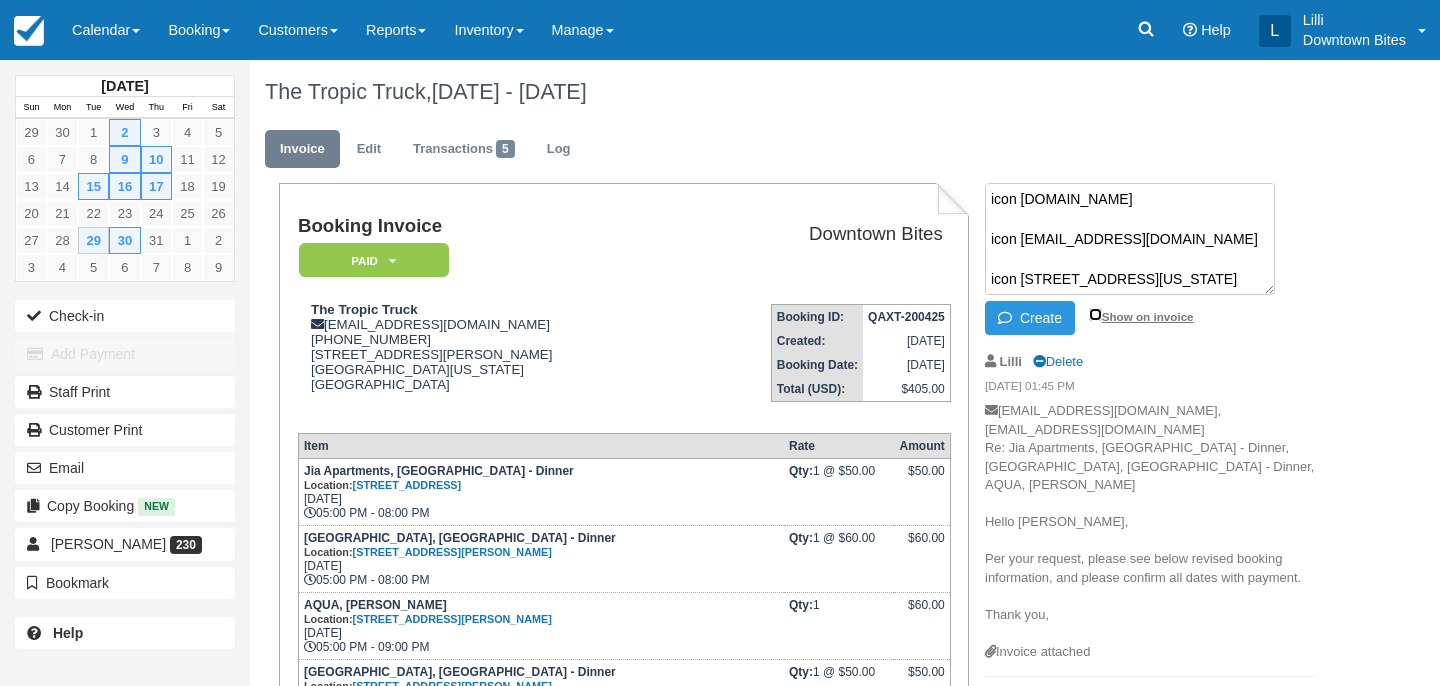 click on "Show on invoice" at bounding box center (1095, 314) 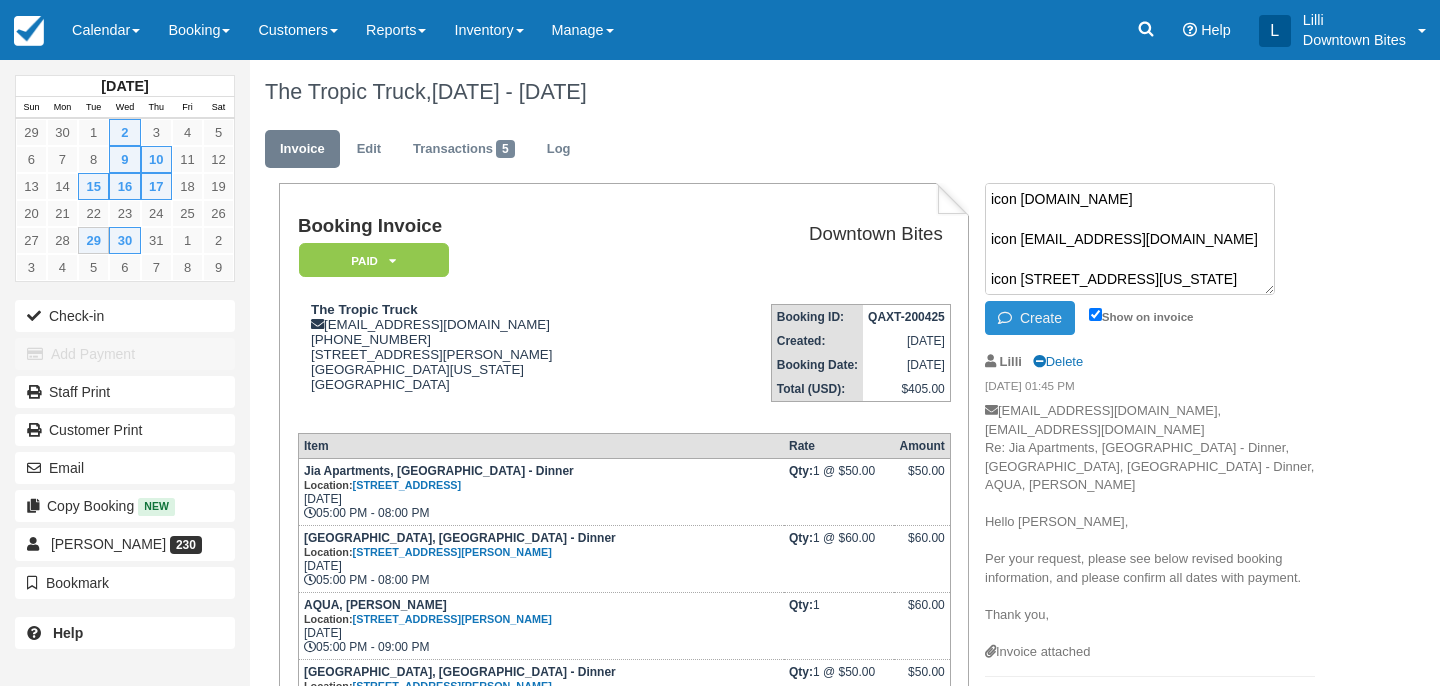 click on "Create" at bounding box center (1030, 318) 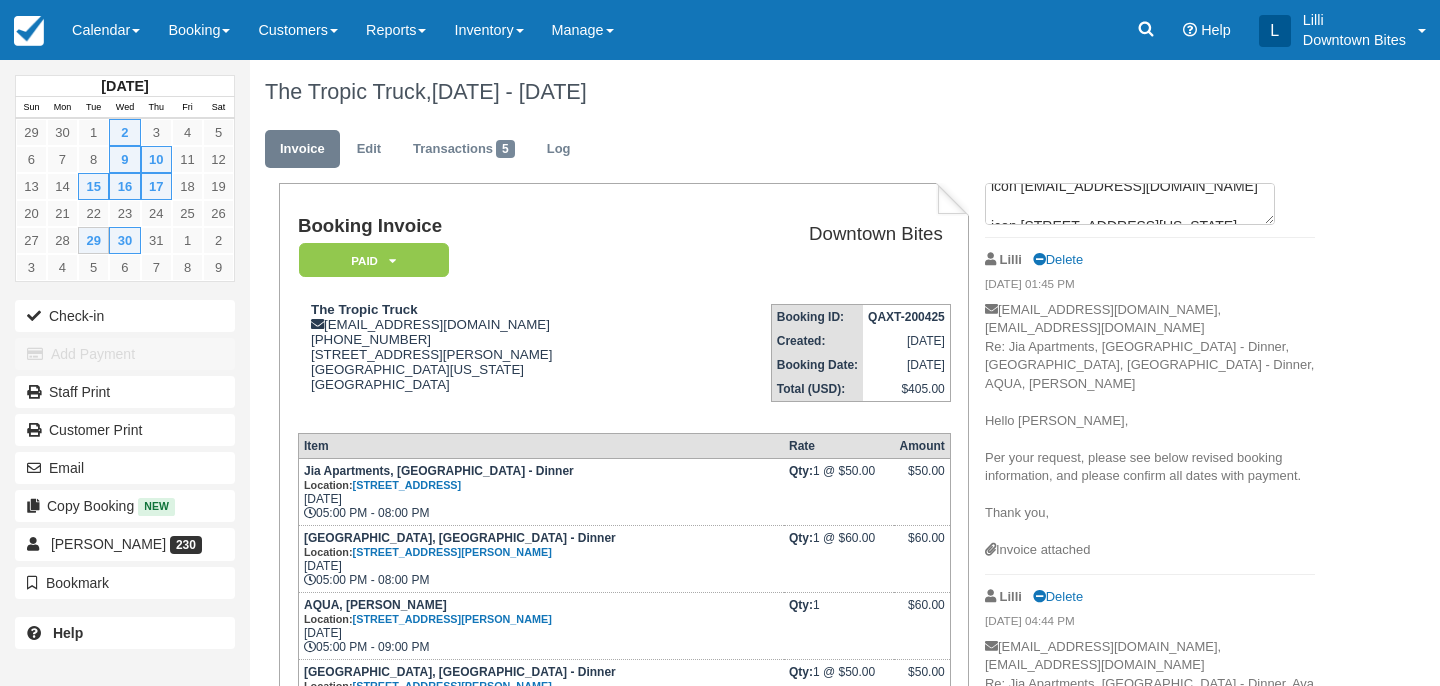 scroll, scrollTop: 0, scrollLeft: 0, axis: both 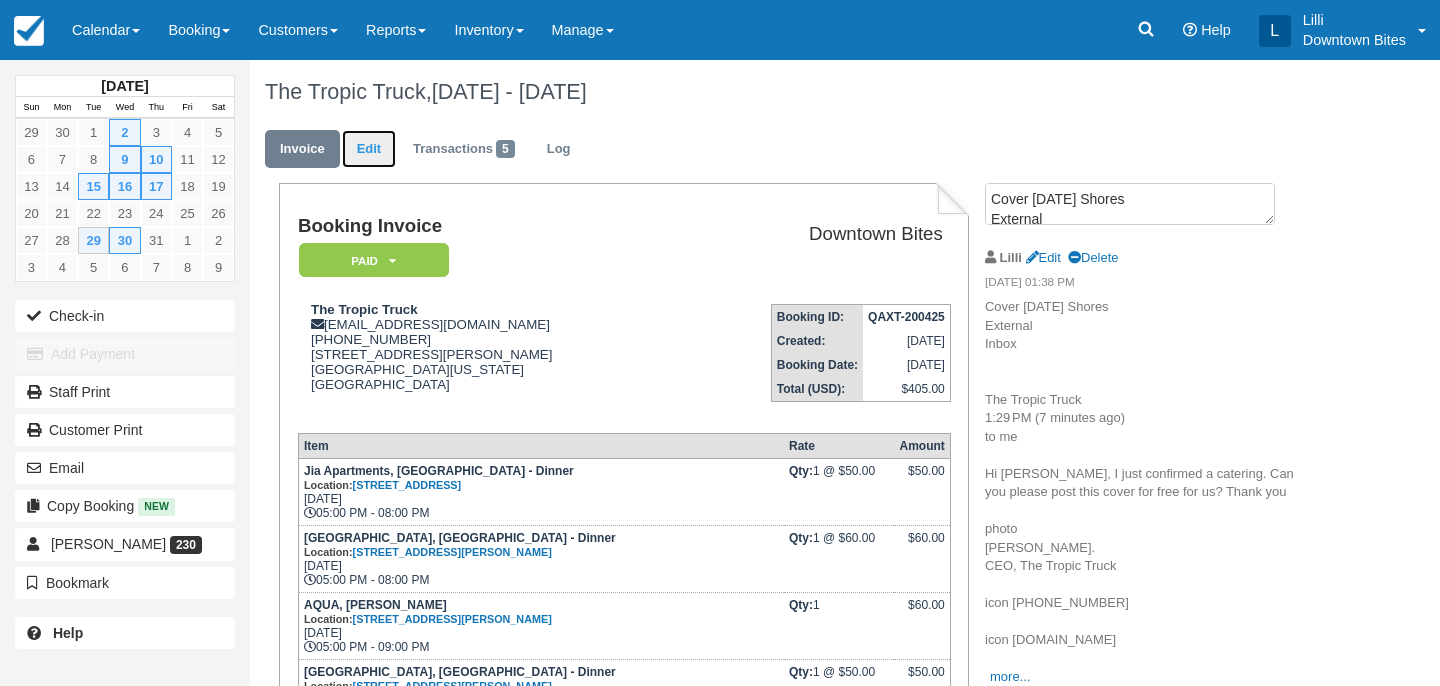 click on "Edit" at bounding box center (369, 149) 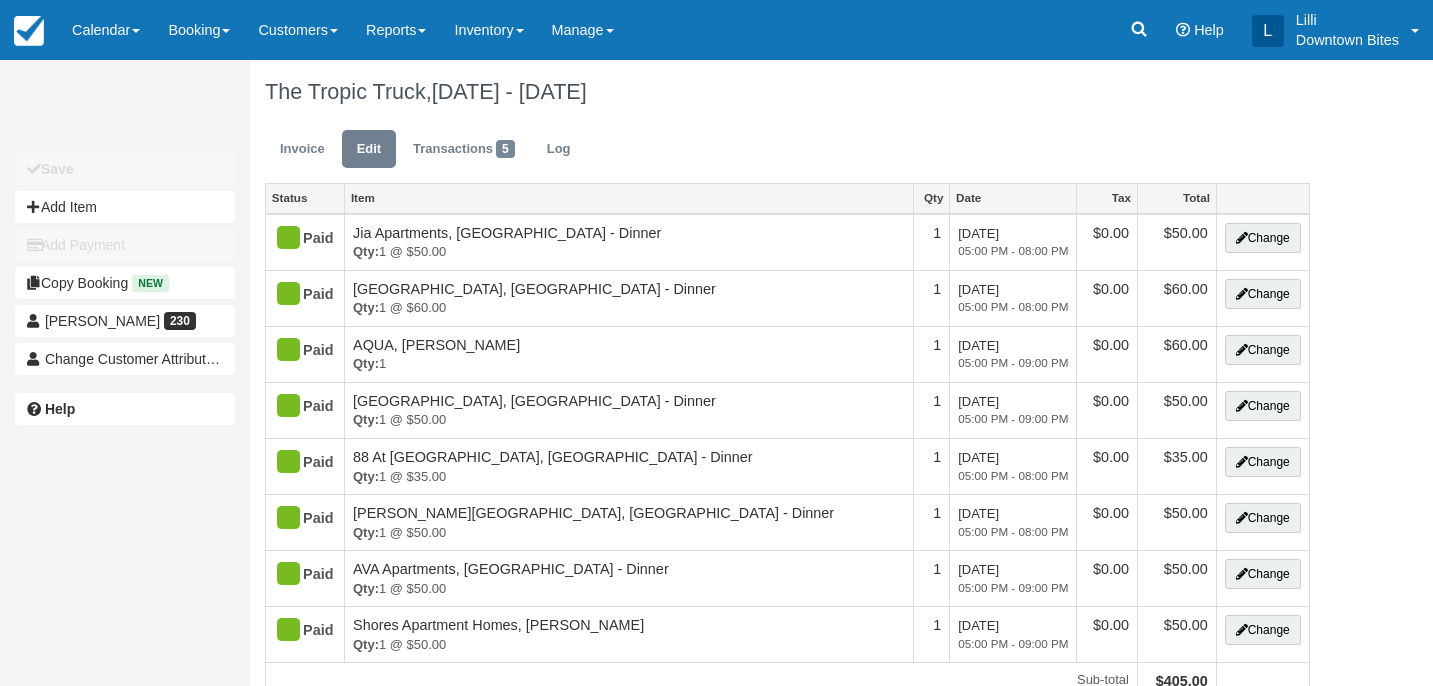 scroll, scrollTop: 0, scrollLeft: 0, axis: both 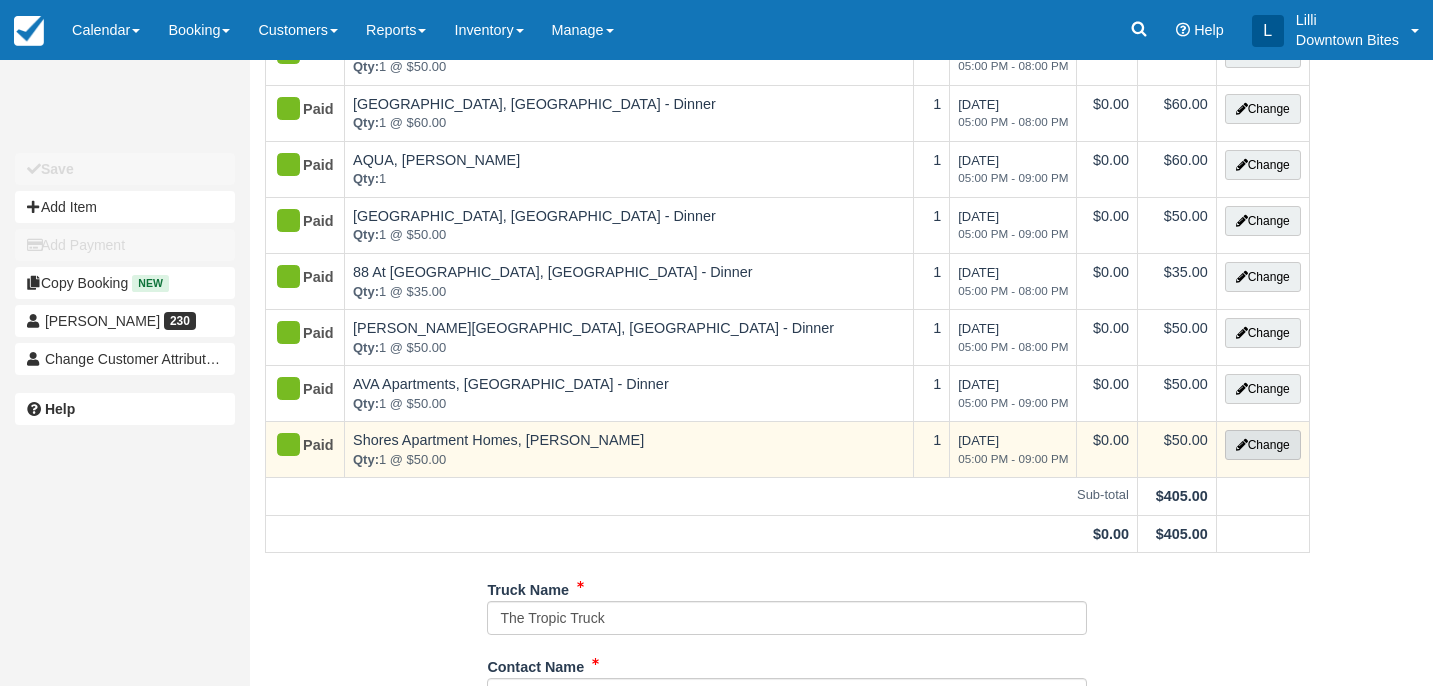click on "Change" at bounding box center [1263, 445] 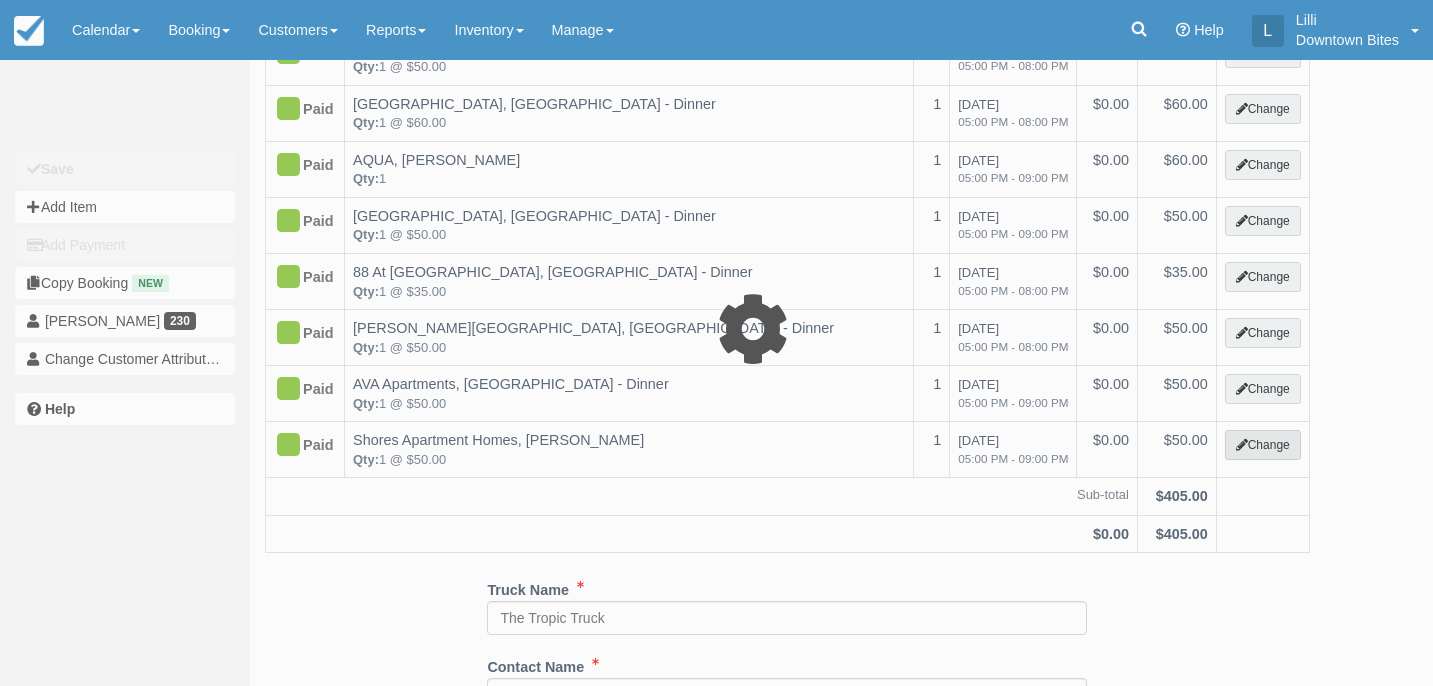 select on "2" 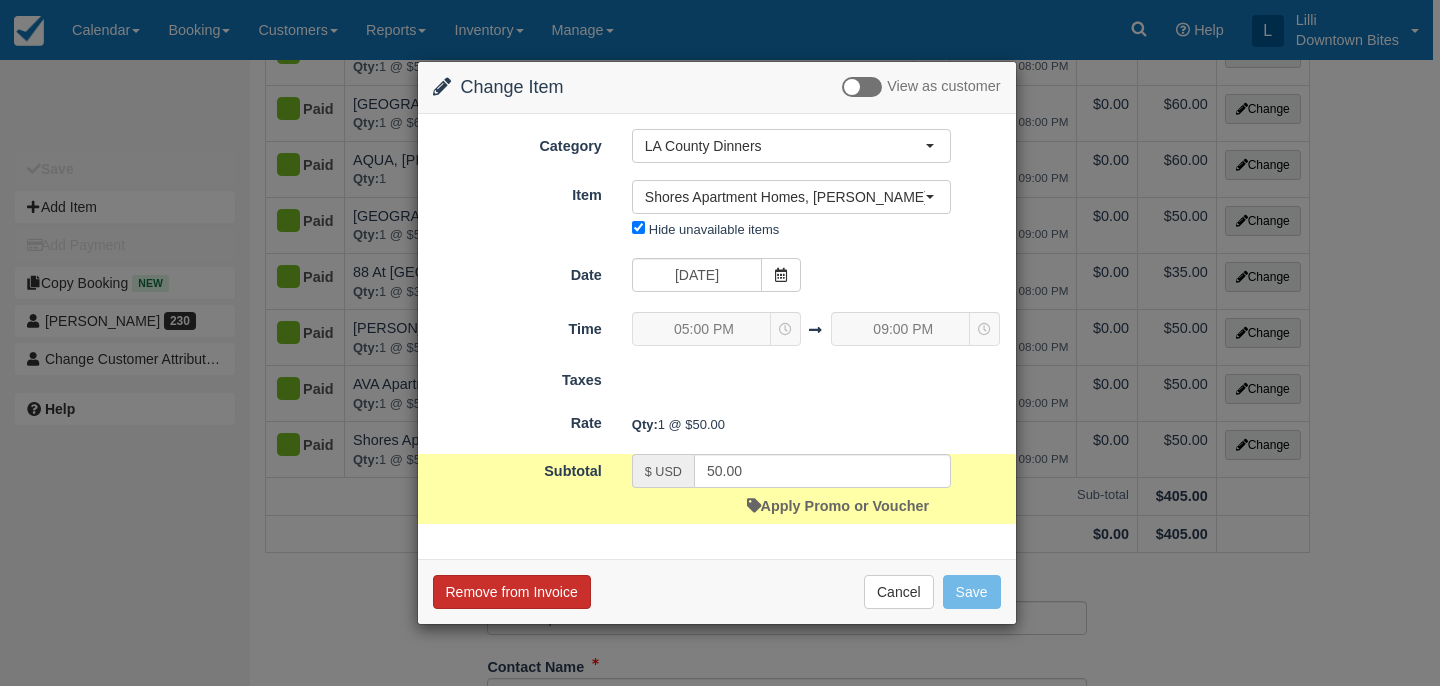click on "Remove from Invoice" at bounding box center (512, 592) 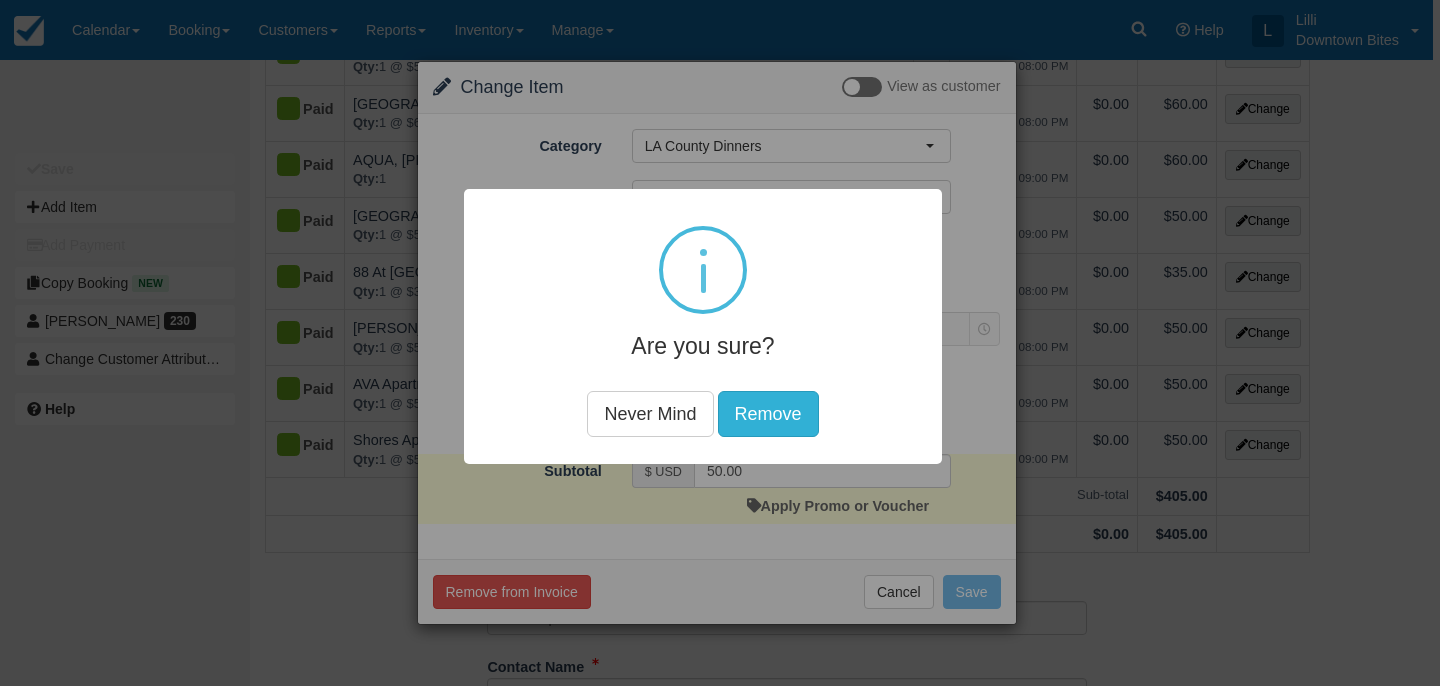 click on "Remove" at bounding box center (768, 414) 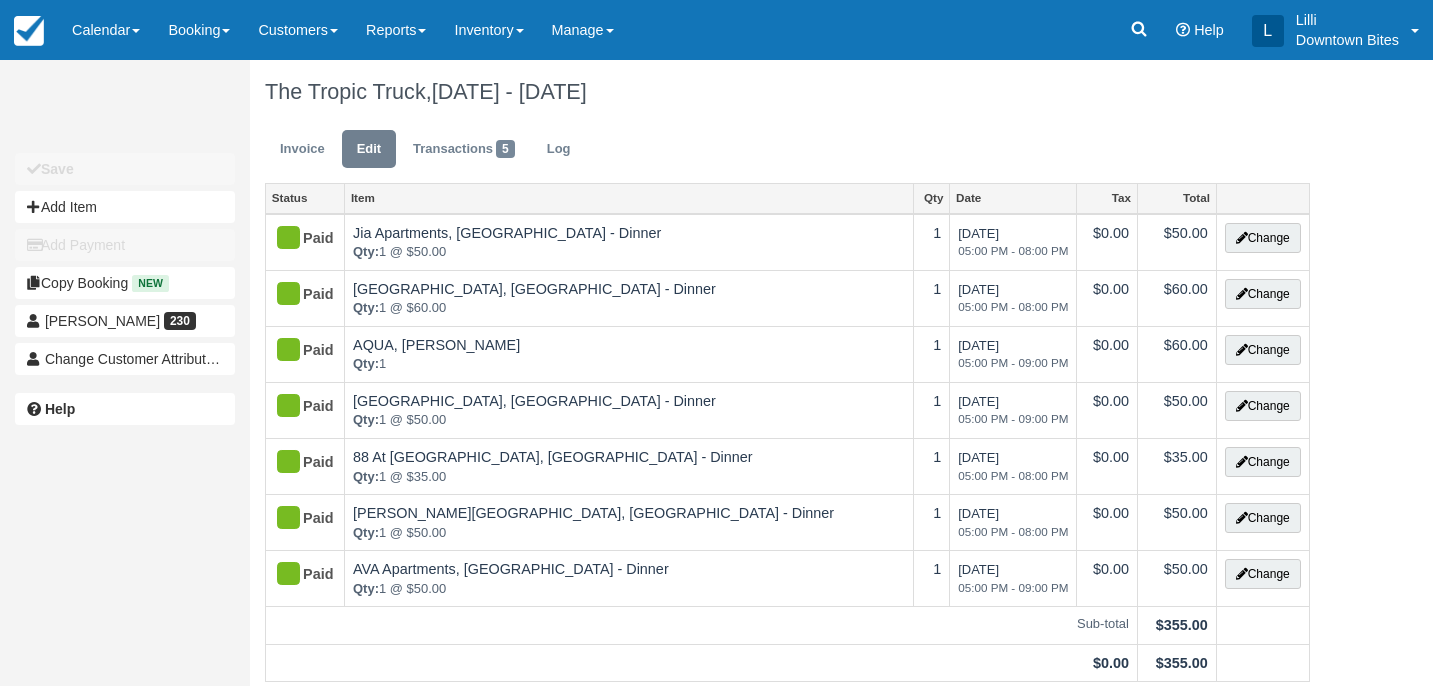 scroll, scrollTop: 0, scrollLeft: 0, axis: both 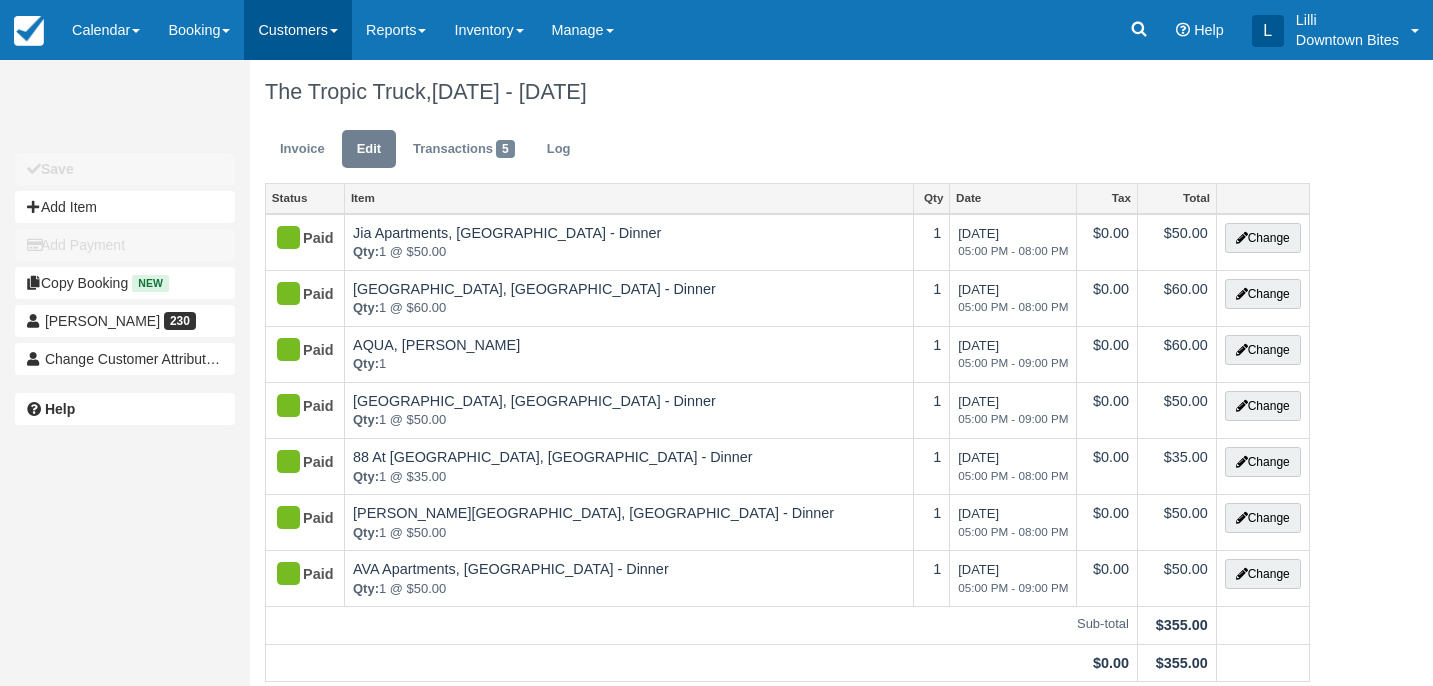 click on "Customers" at bounding box center (298, 30) 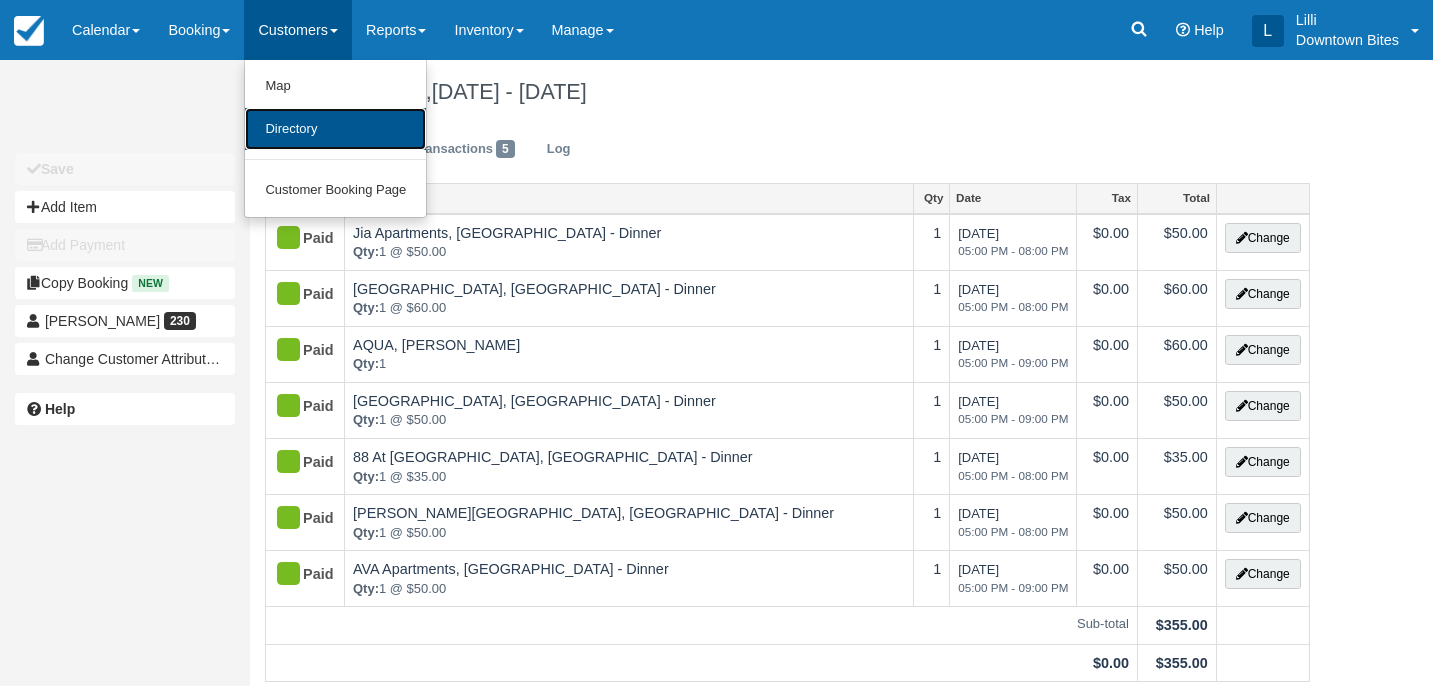 click on "Directory" at bounding box center [335, 129] 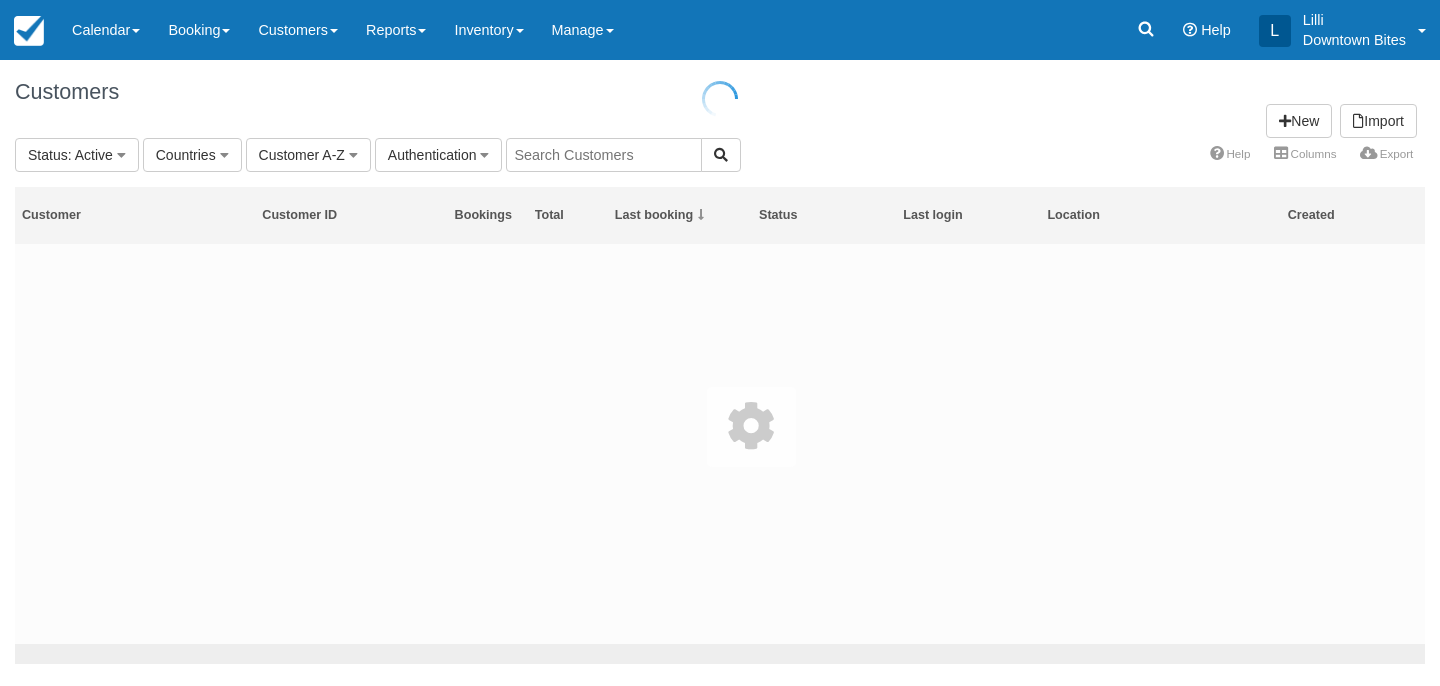 scroll, scrollTop: 0, scrollLeft: 0, axis: both 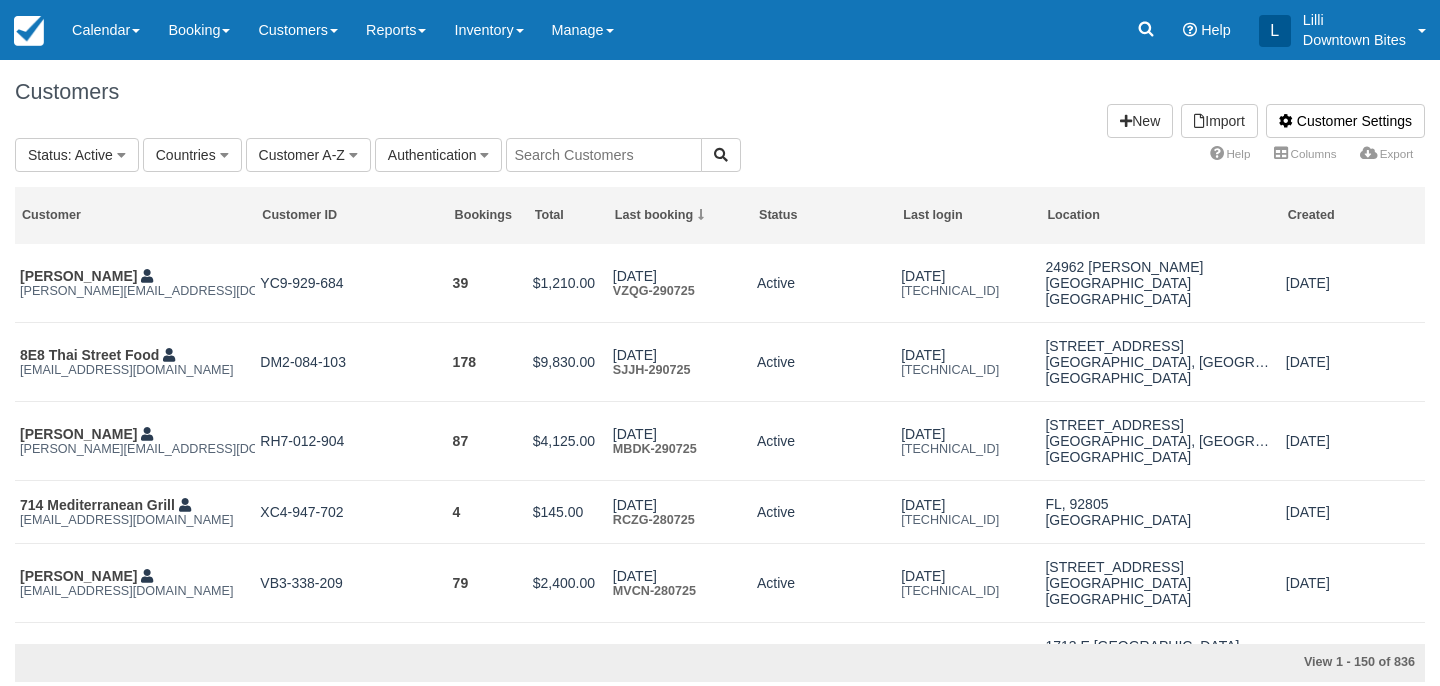 click at bounding box center (604, 155) 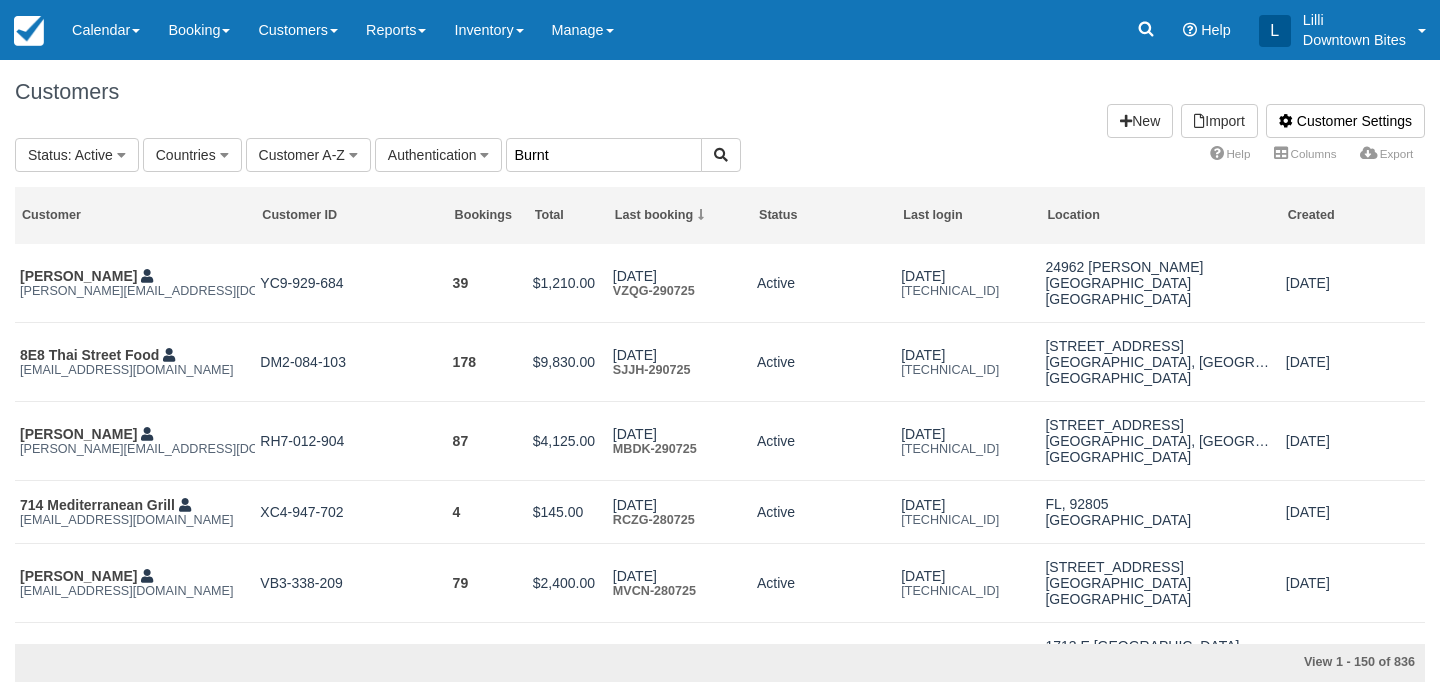 type on "Burnt" 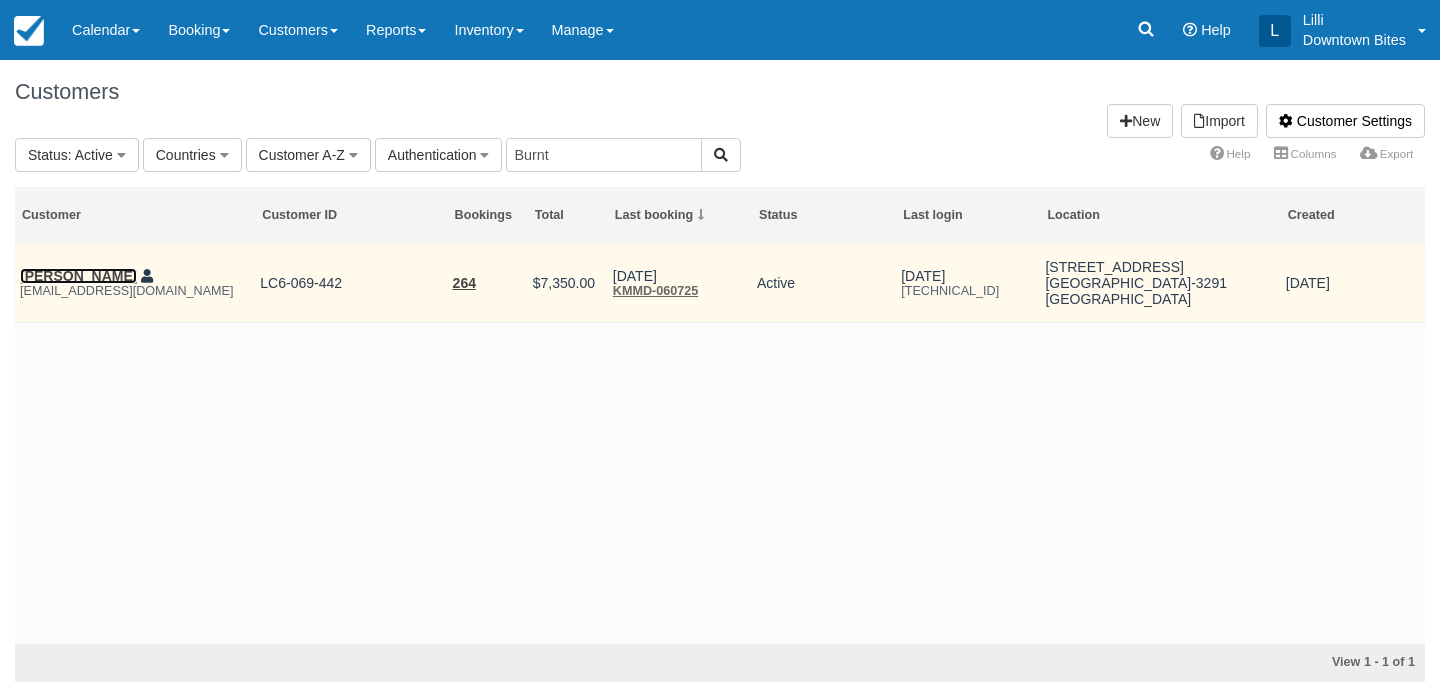 click on "[PERSON_NAME]" at bounding box center [78, 276] 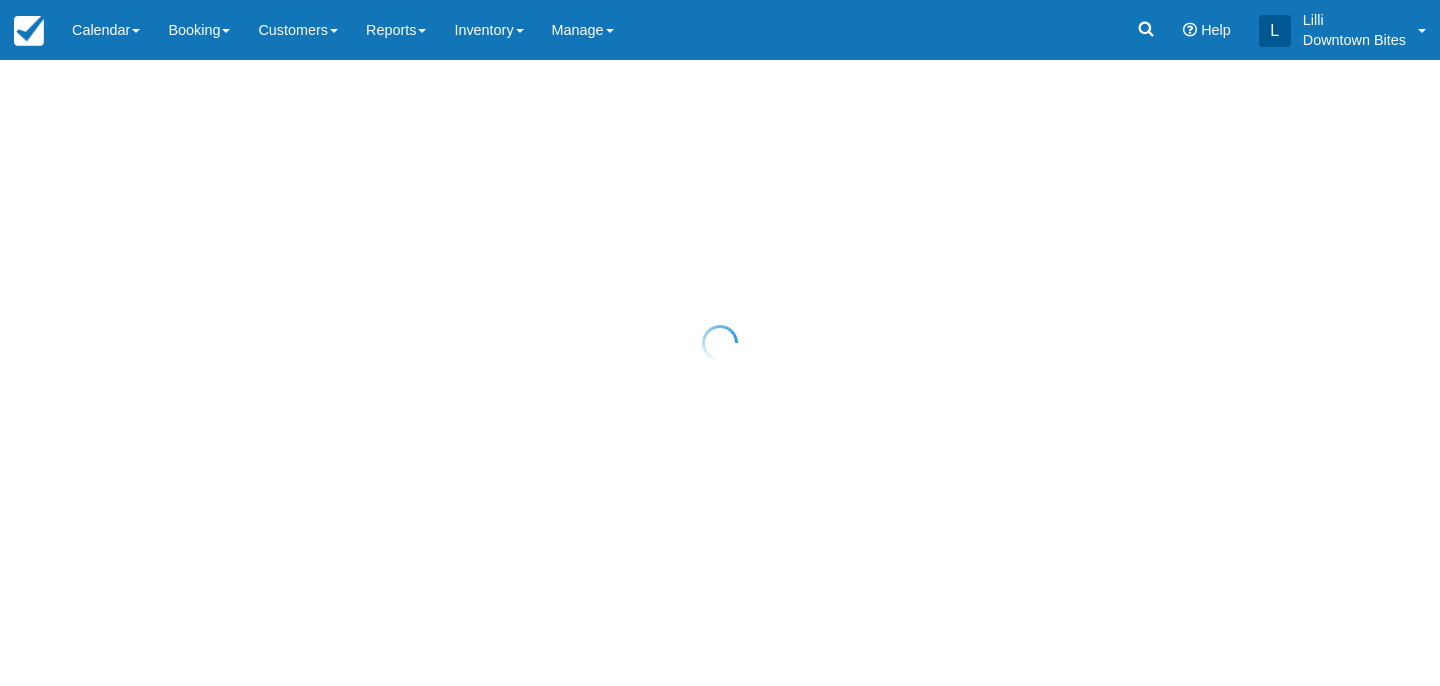 scroll, scrollTop: 0, scrollLeft: 0, axis: both 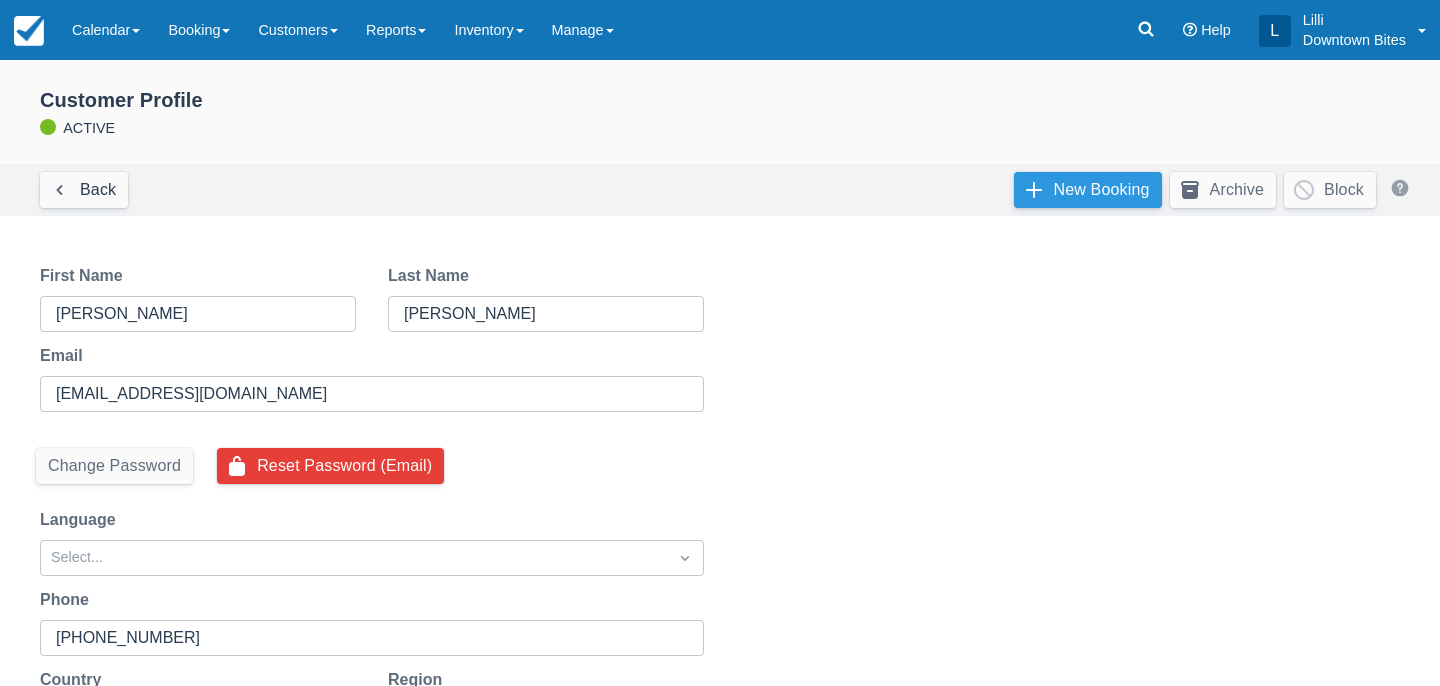 click on "New Booking" at bounding box center (1088, 190) 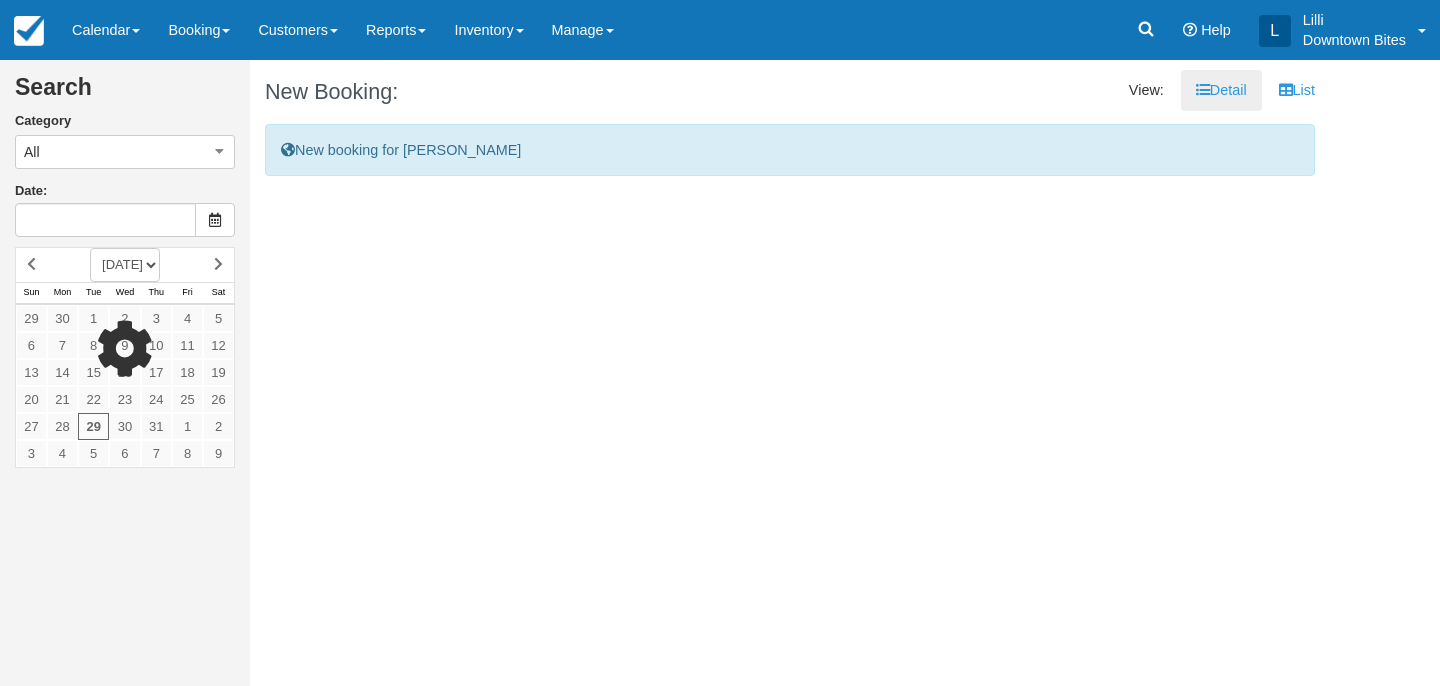 scroll, scrollTop: 0, scrollLeft: 0, axis: both 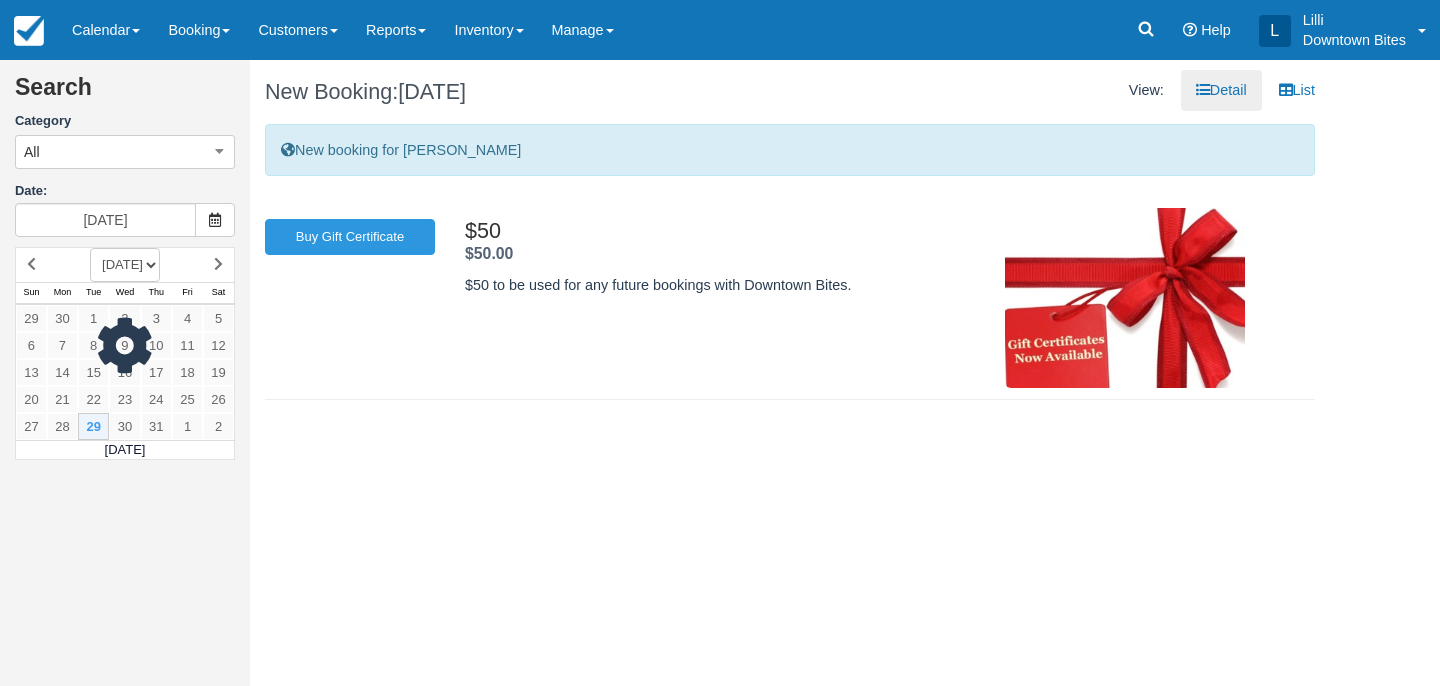 click at bounding box center (125, 354) 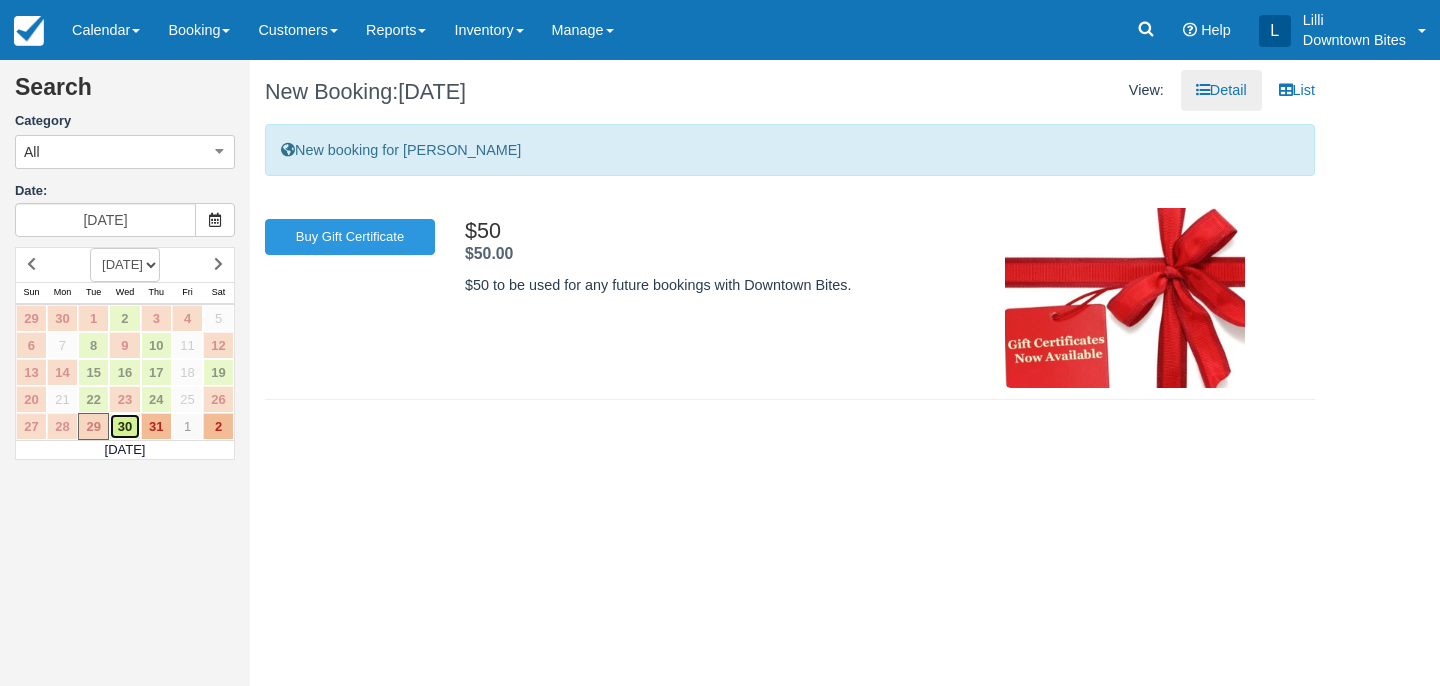 click on "30" at bounding box center (124, 426) 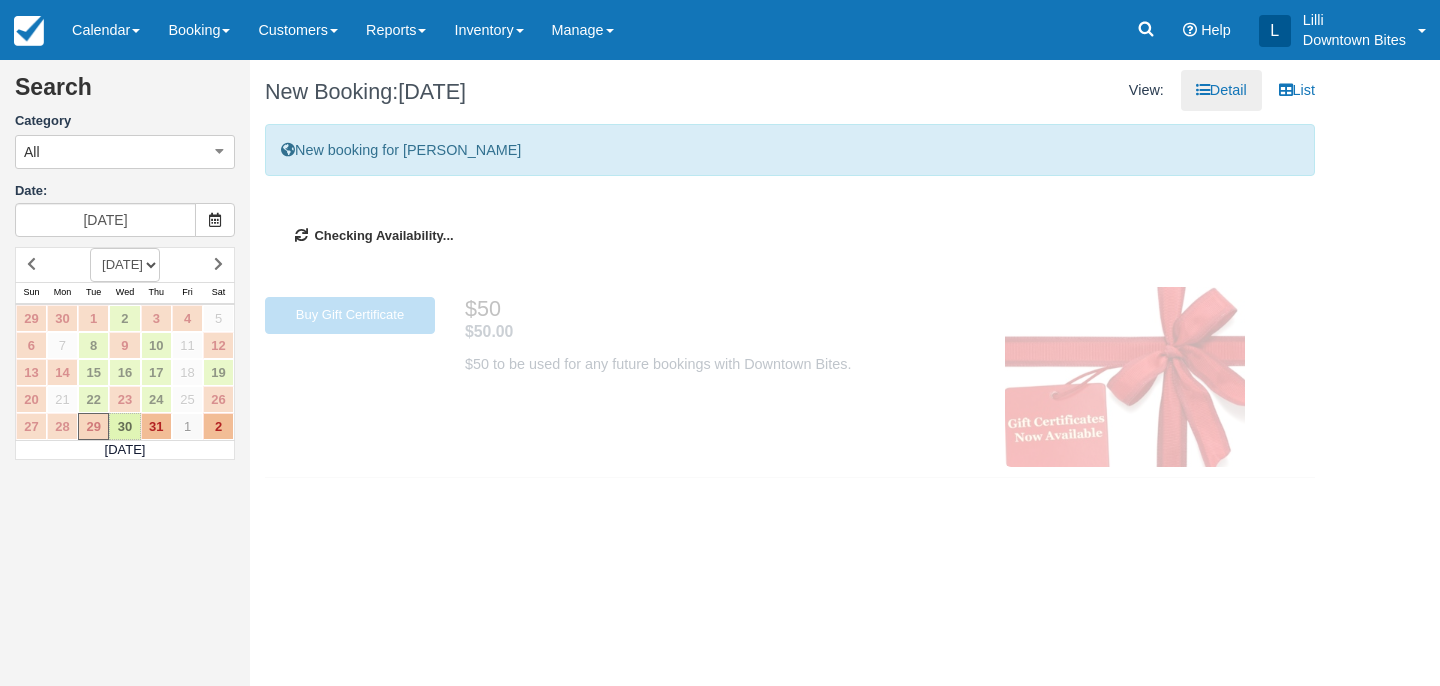 type on "07/30/25" 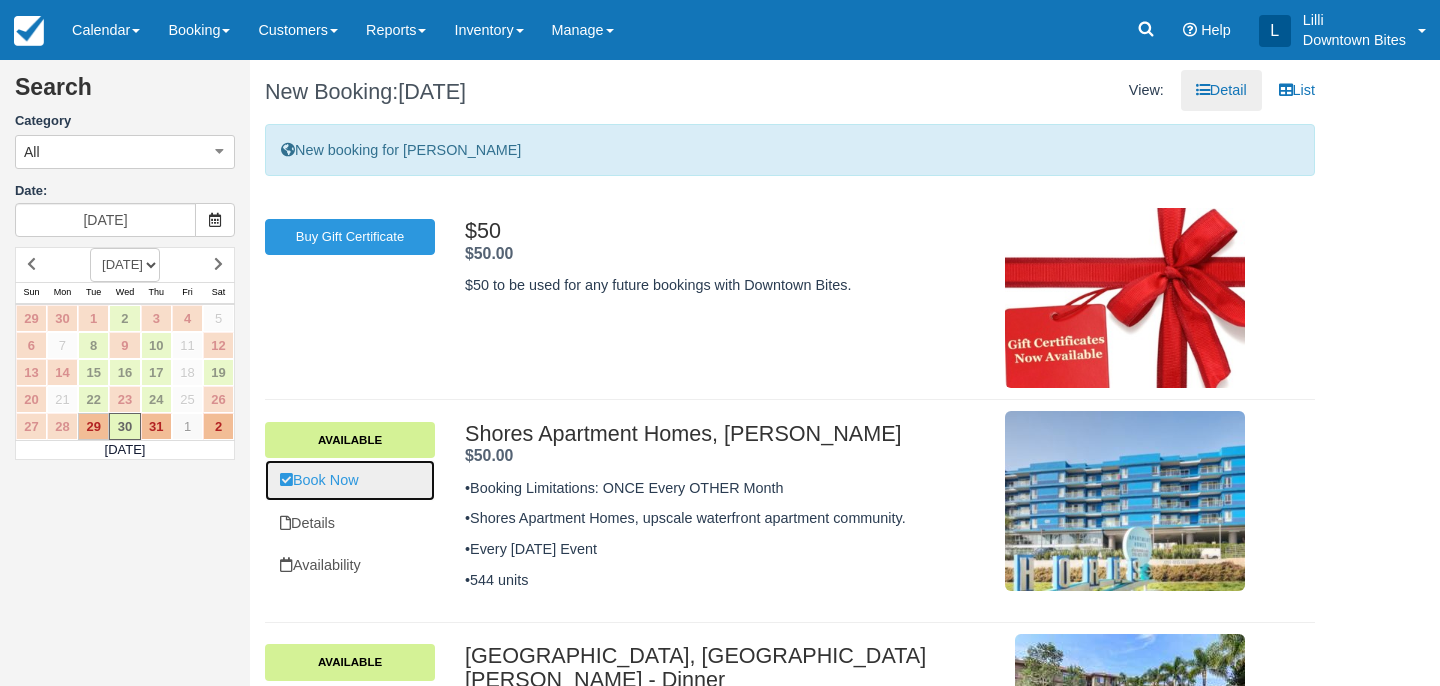 click on "Book Now" at bounding box center (350, 480) 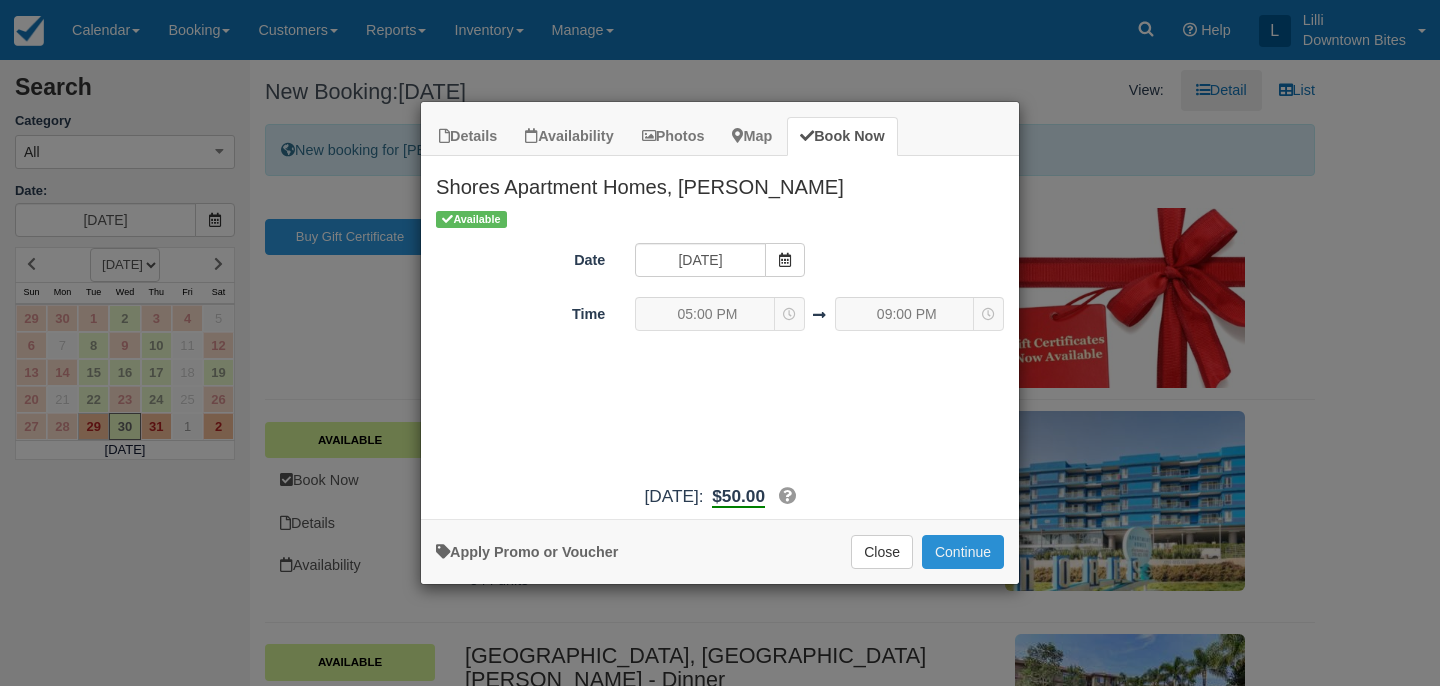 click on "Continue" at bounding box center (963, 552) 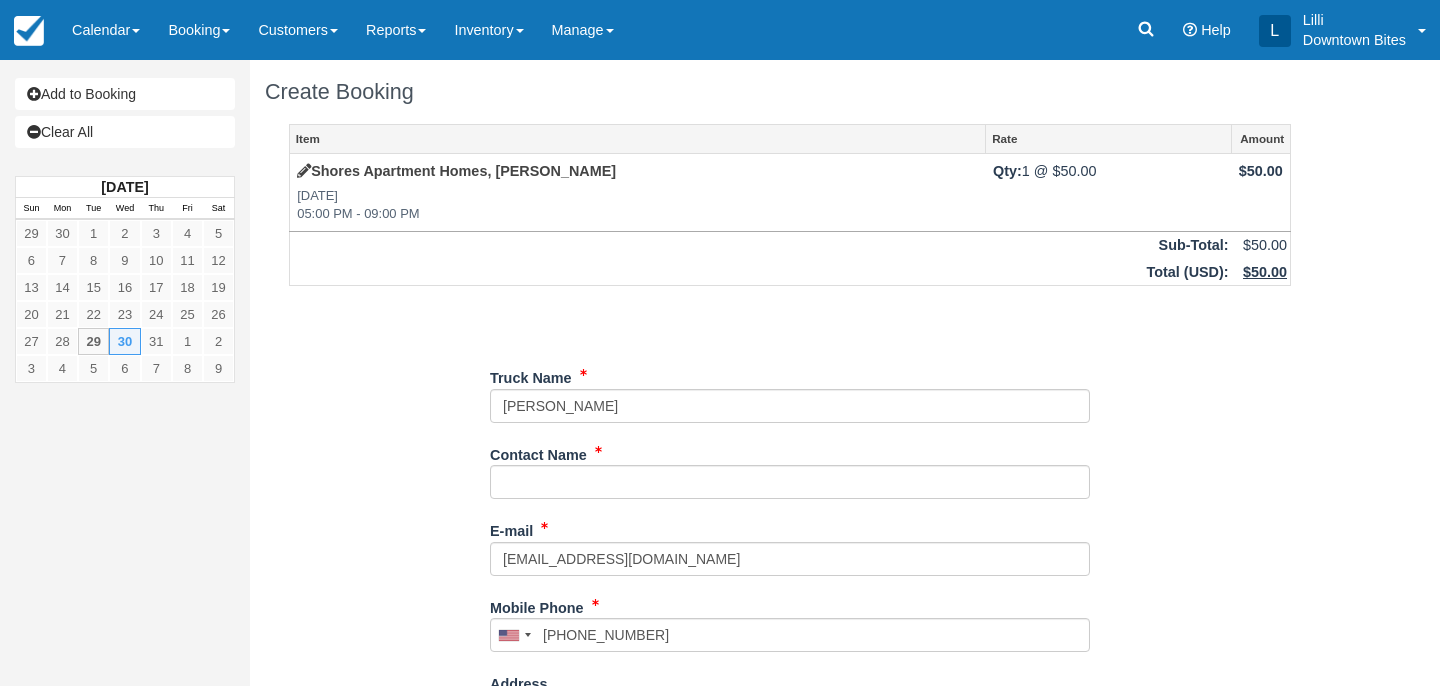 scroll, scrollTop: 0, scrollLeft: 0, axis: both 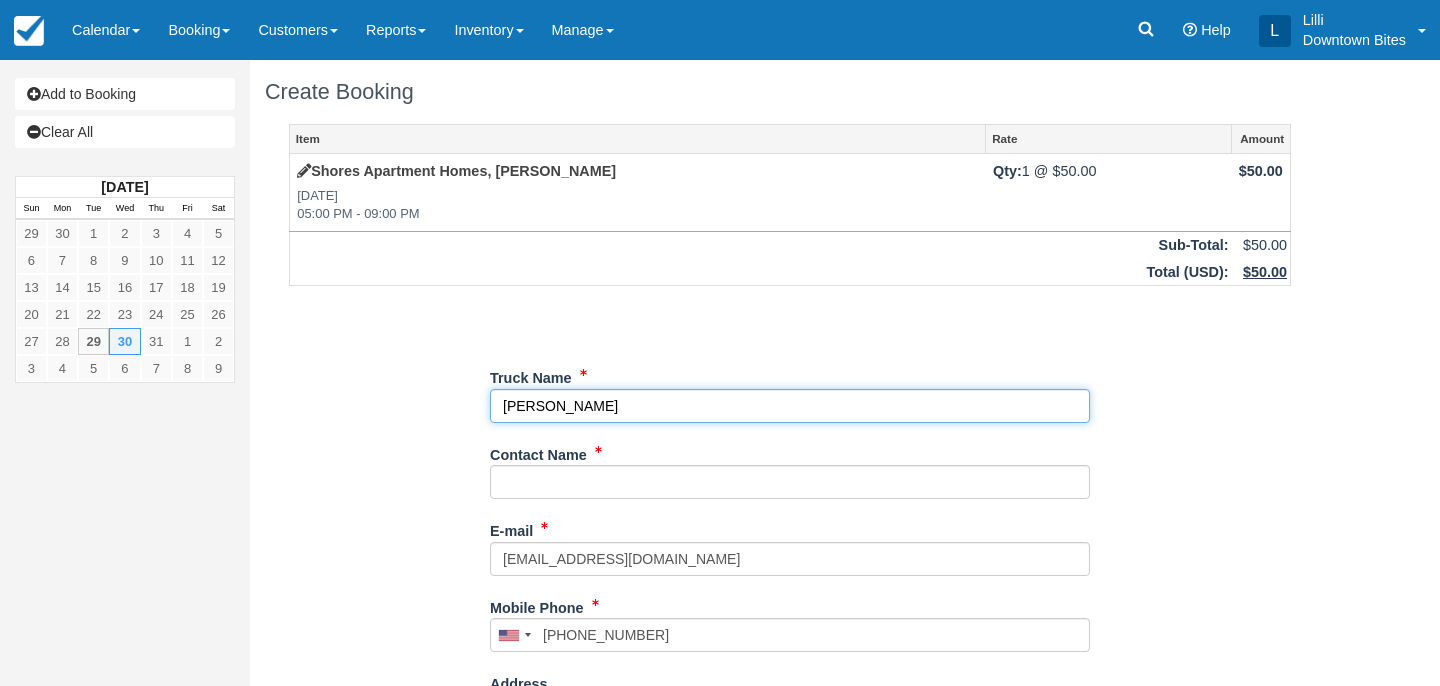drag, startPoint x: 612, startPoint y: 407, endPoint x: 412, endPoint y: 400, distance: 200.12247 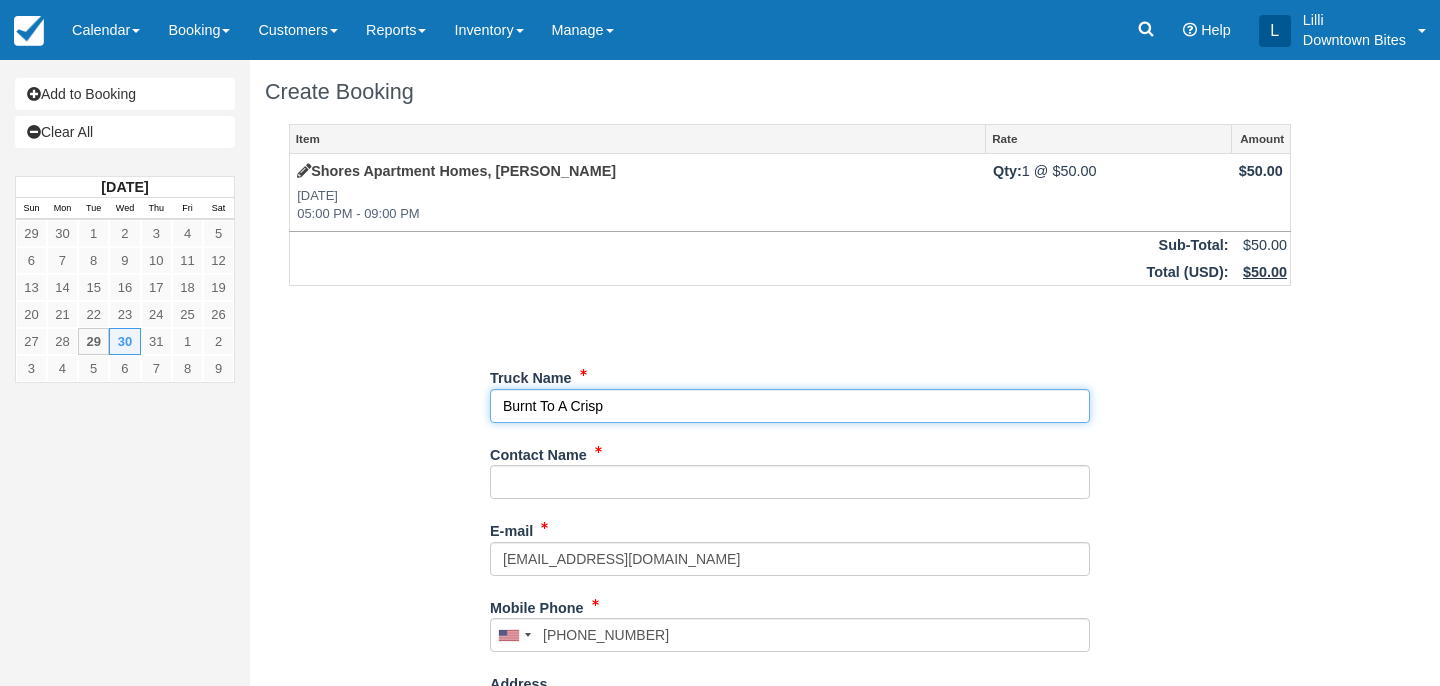 type on "Burnt To A Crisp" 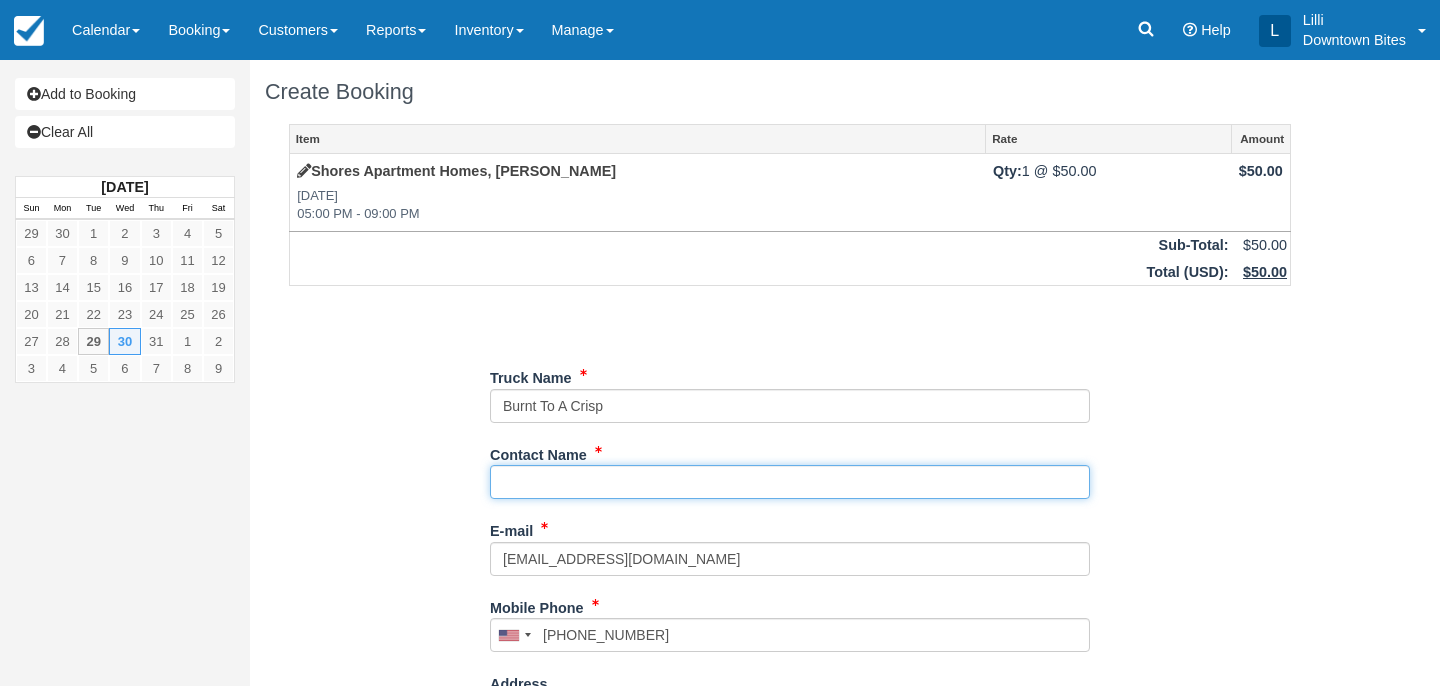 paste on "[PERSON_NAME]" 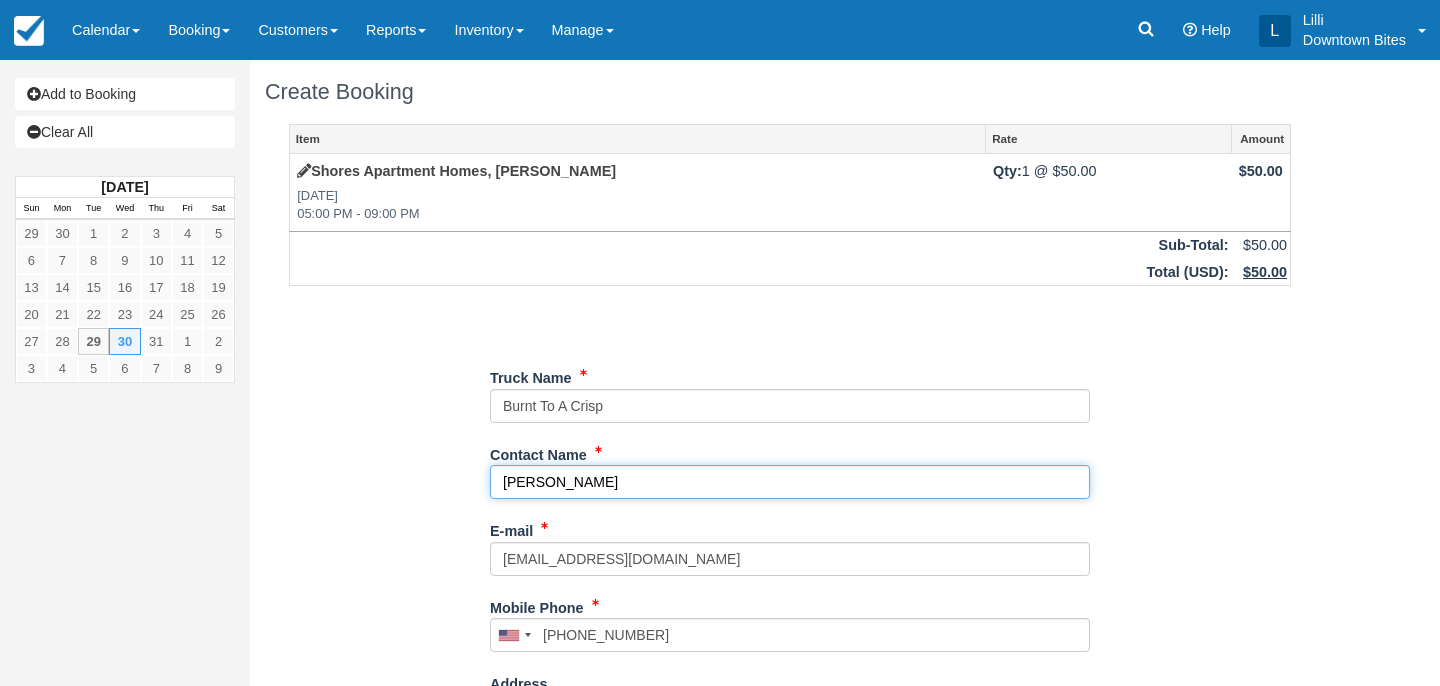 type on "[PERSON_NAME]" 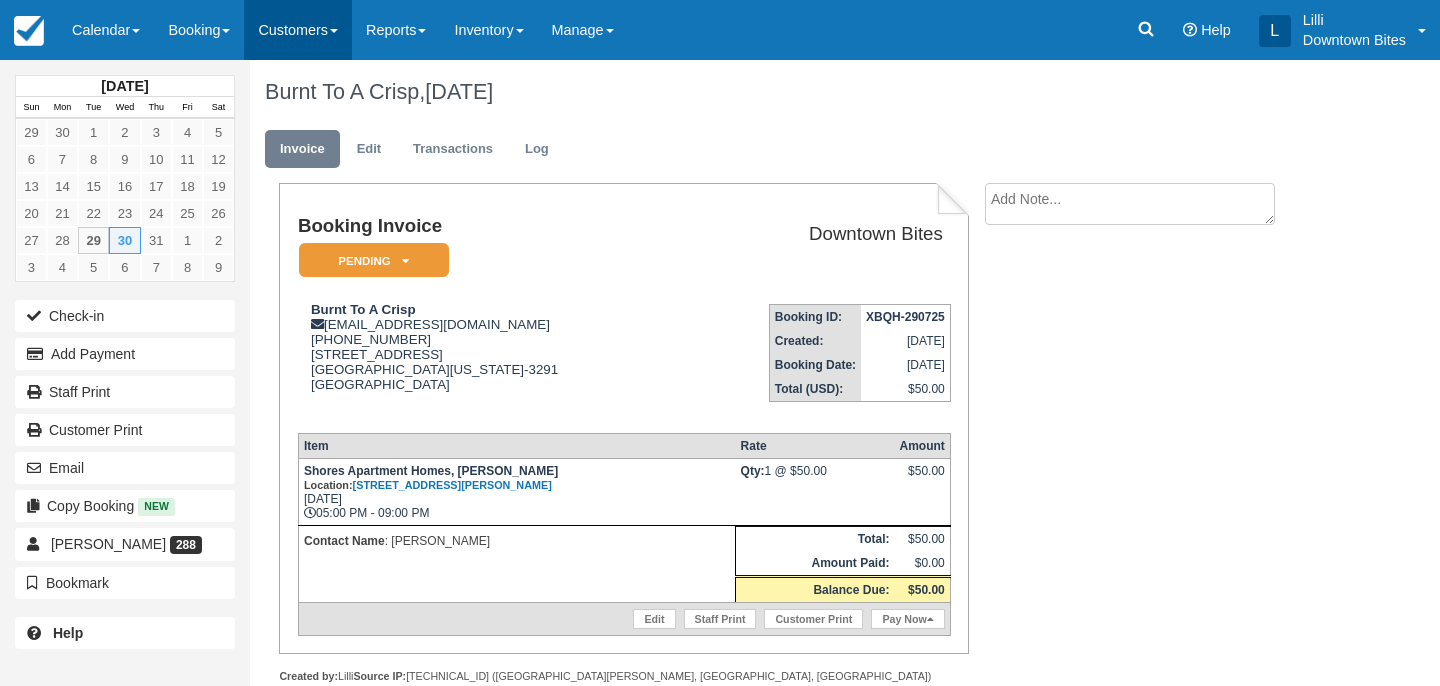 scroll, scrollTop: 0, scrollLeft: 0, axis: both 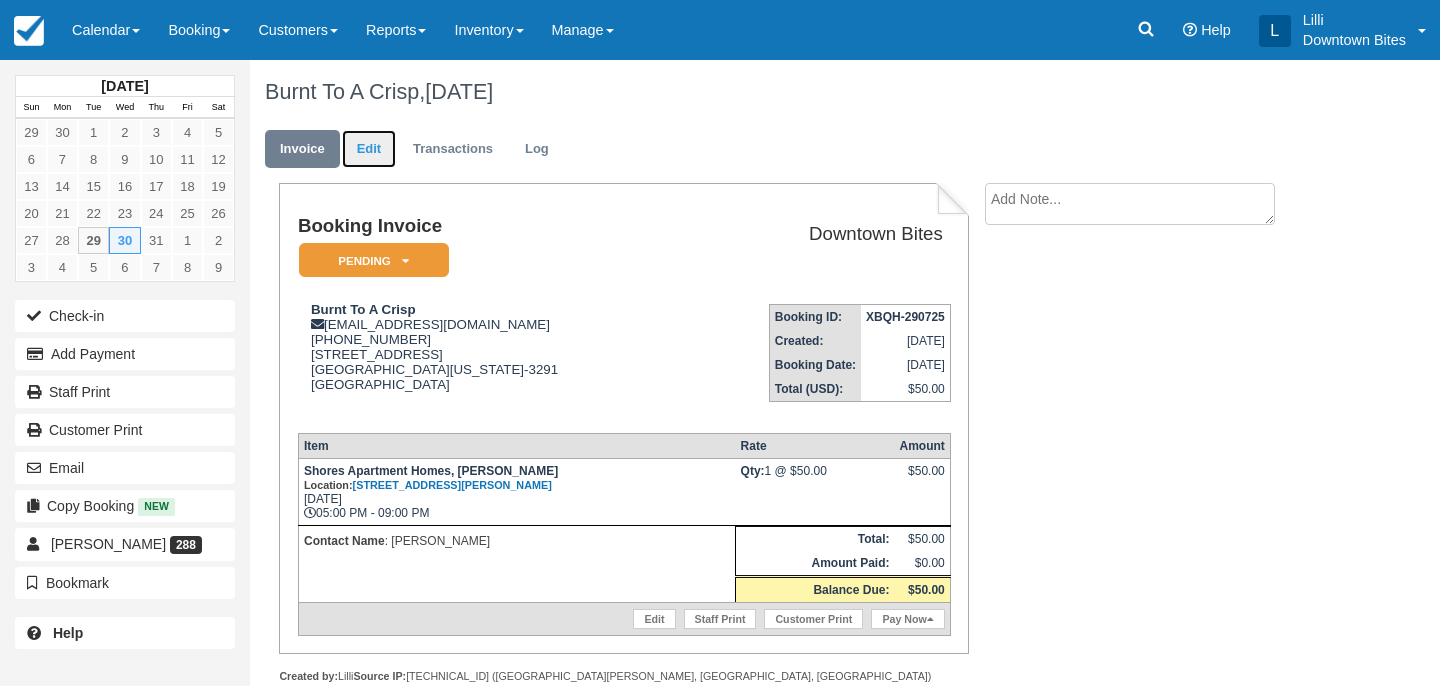 click on "Edit" at bounding box center (369, 149) 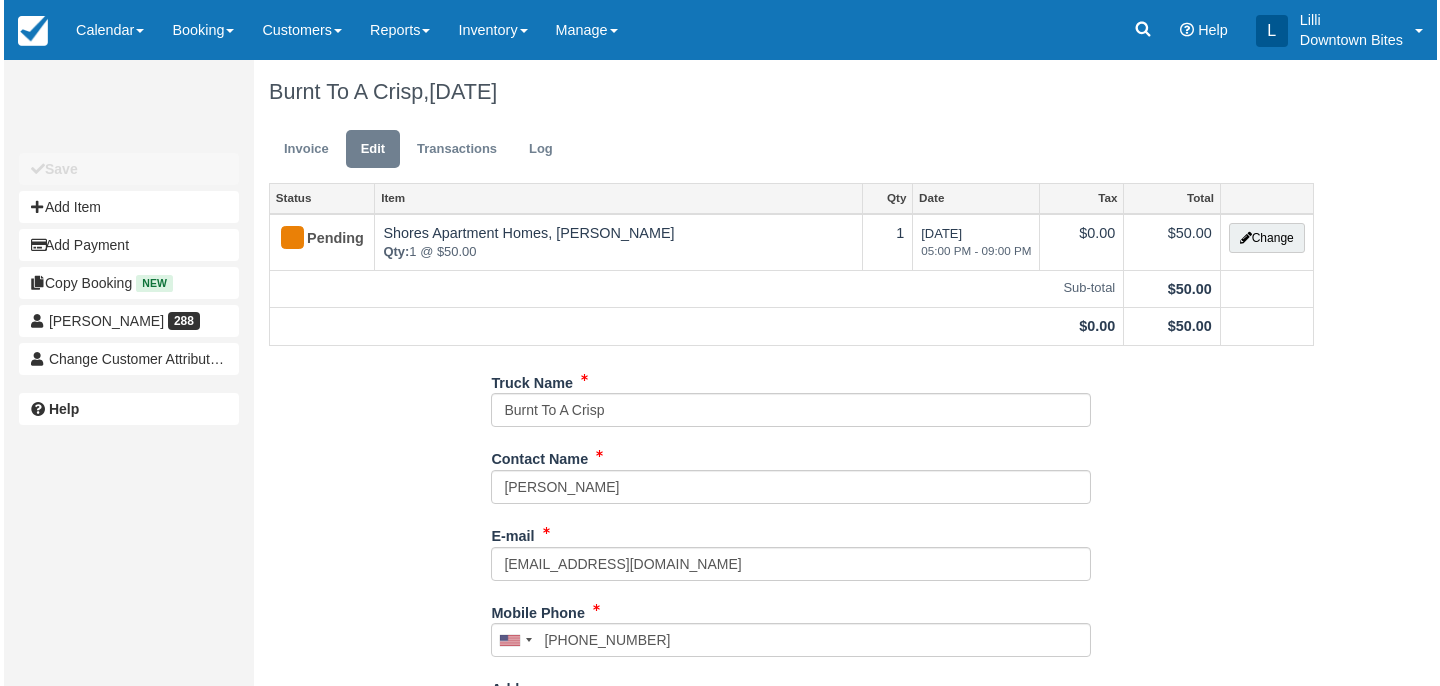 scroll, scrollTop: 0, scrollLeft: 0, axis: both 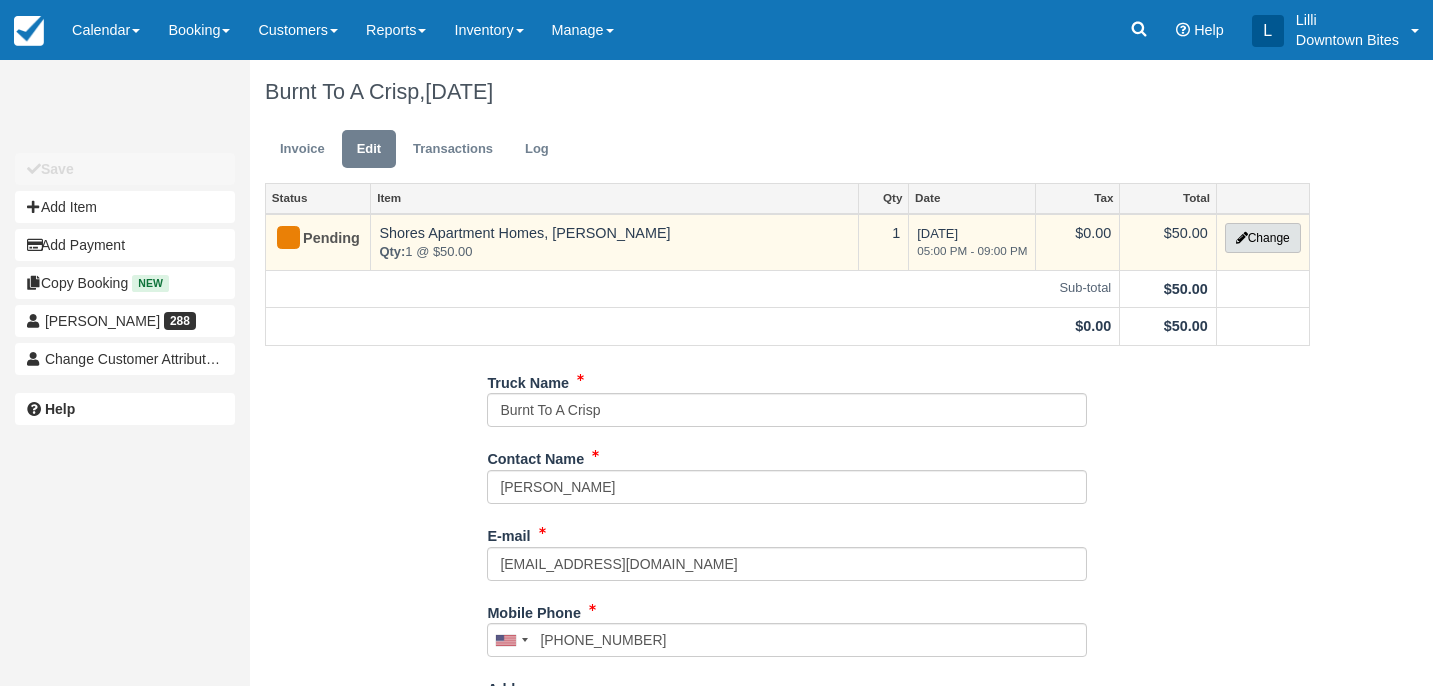 click on "Change" at bounding box center [1263, 238] 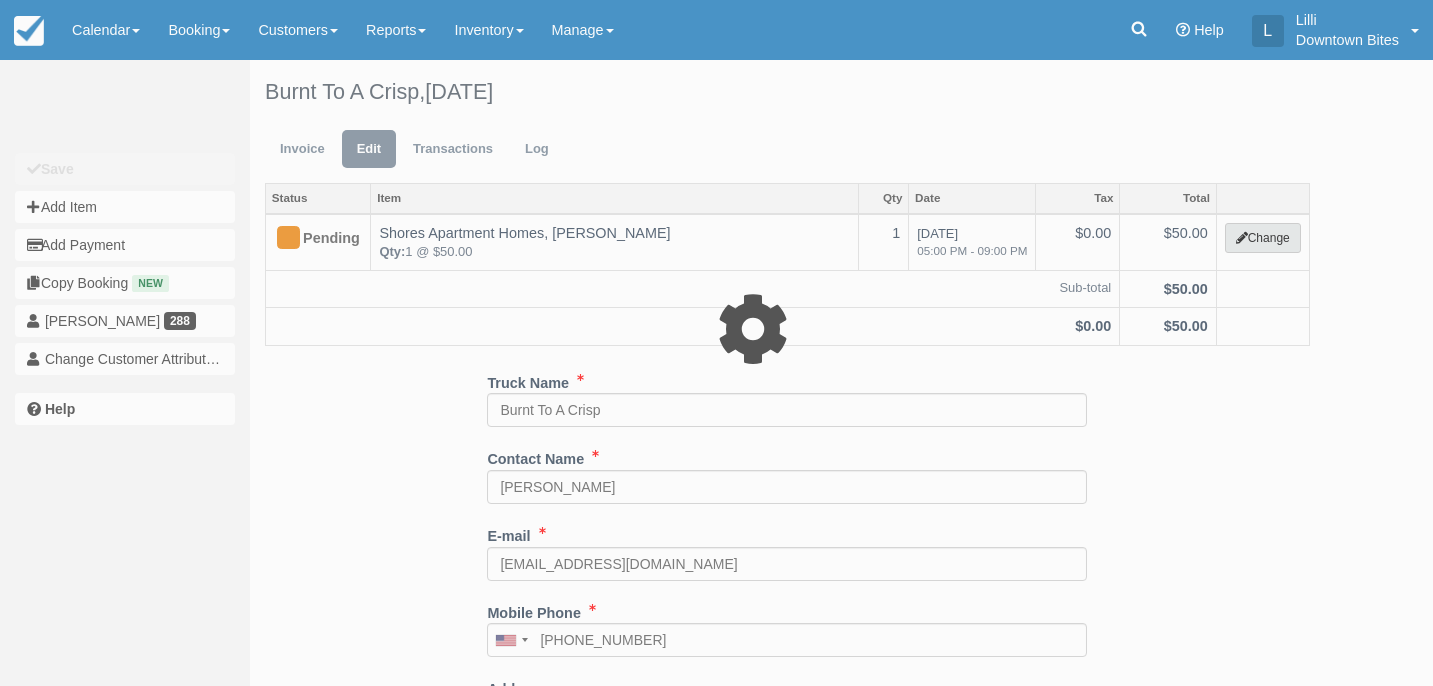 select on "2" 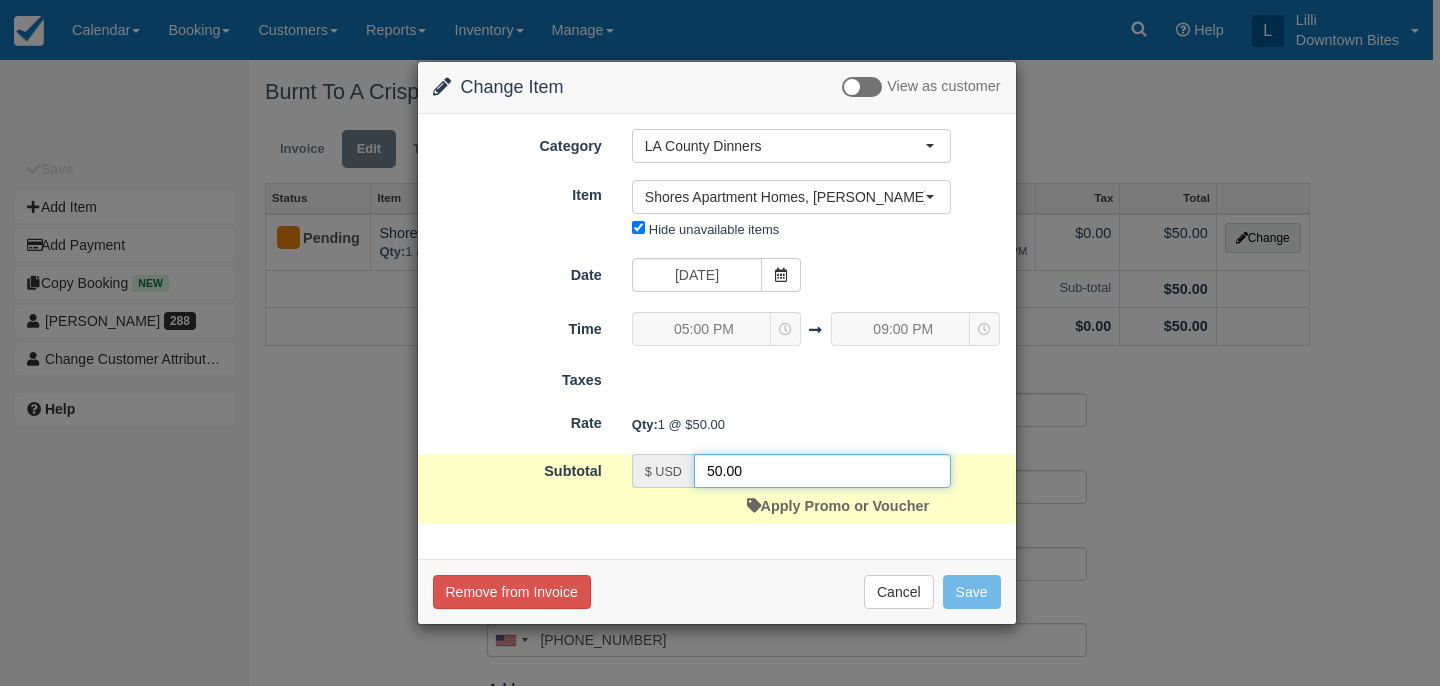 click on "50.00" at bounding box center [822, 471] 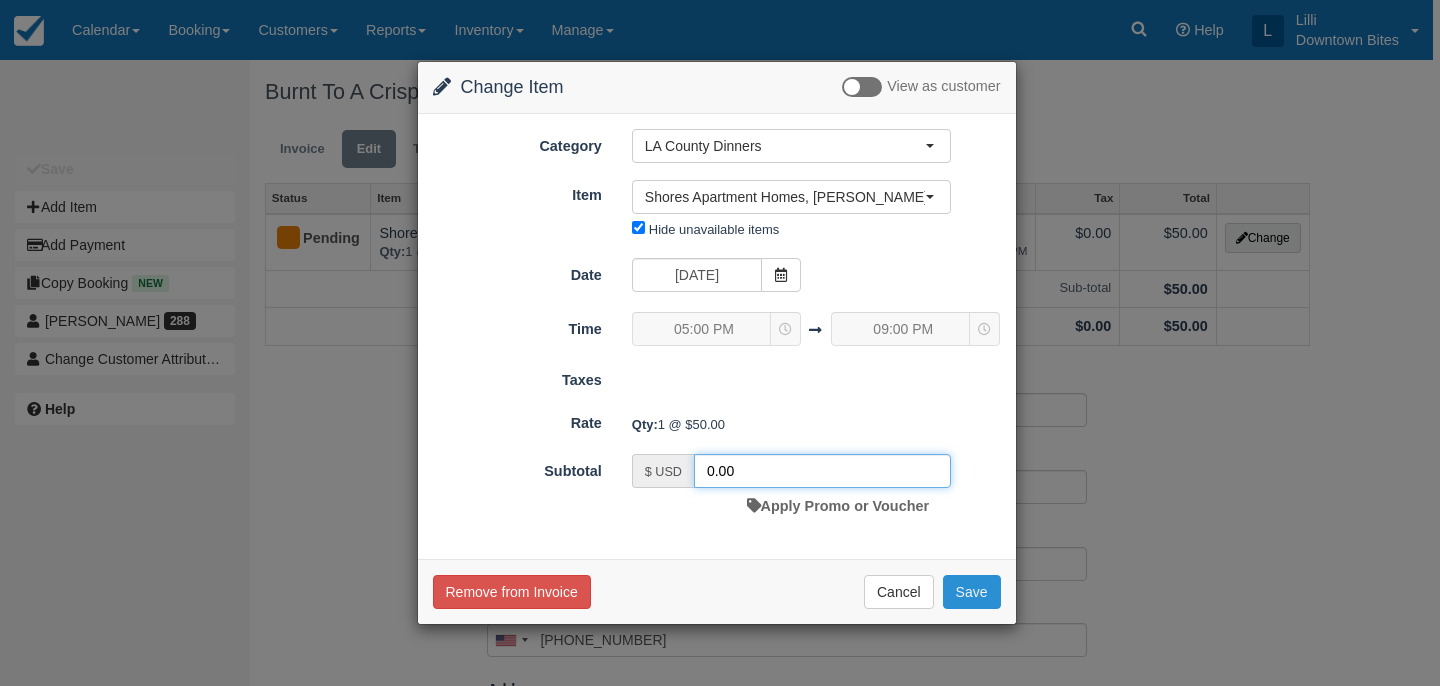 type on "0.00" 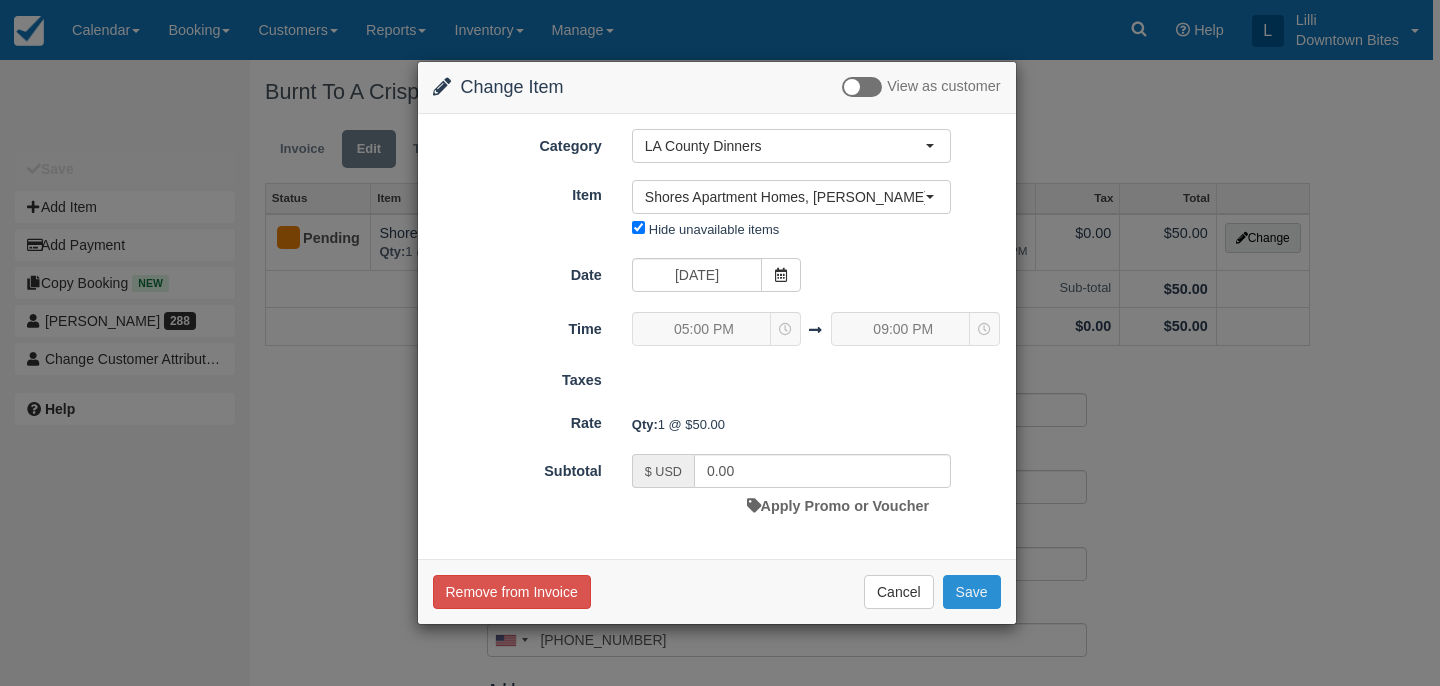 click on "Save" at bounding box center (972, 592) 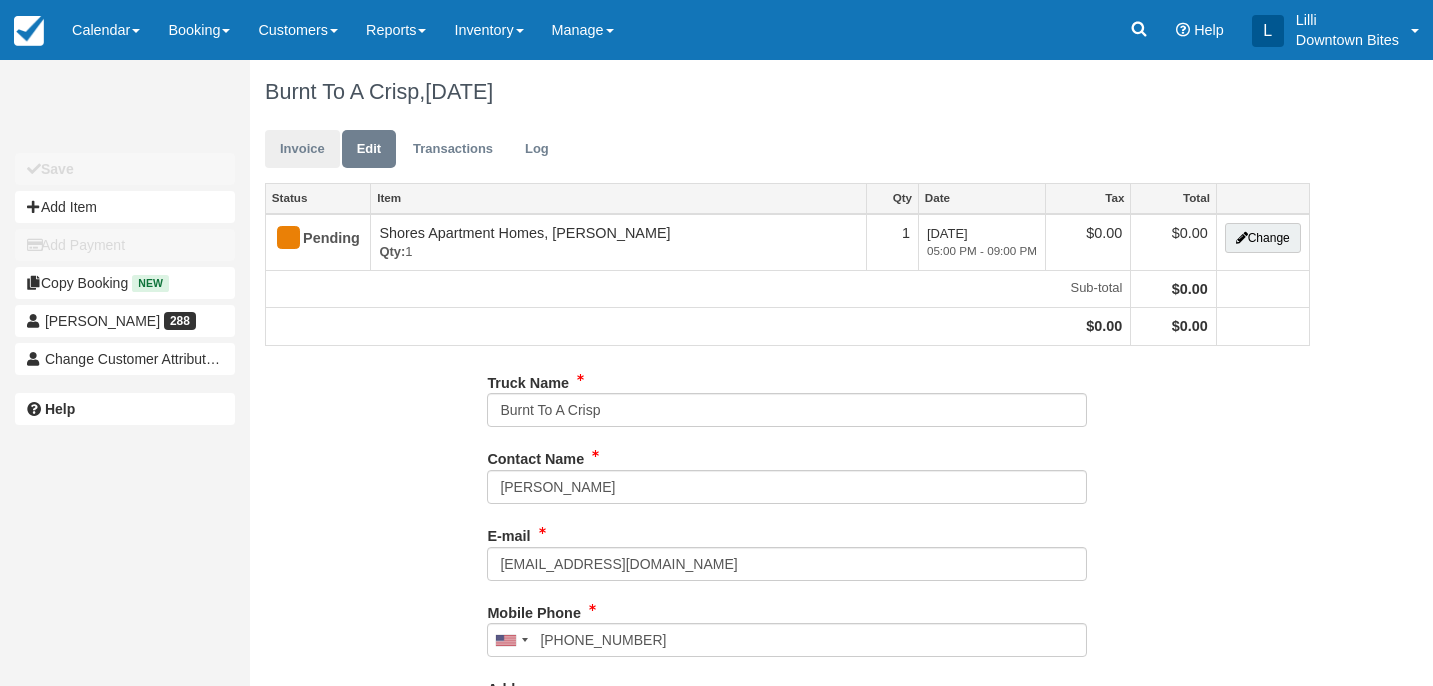 scroll, scrollTop: 0, scrollLeft: 0, axis: both 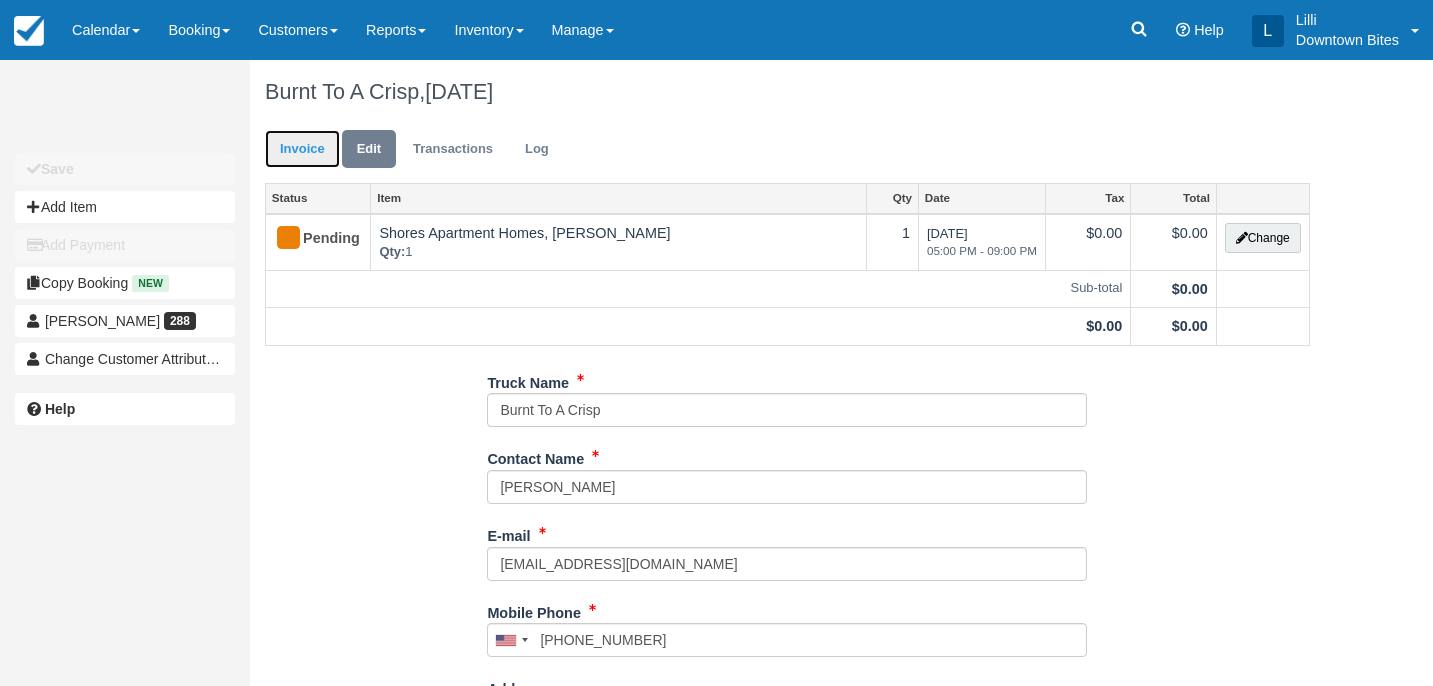 click on "Invoice" at bounding box center (302, 149) 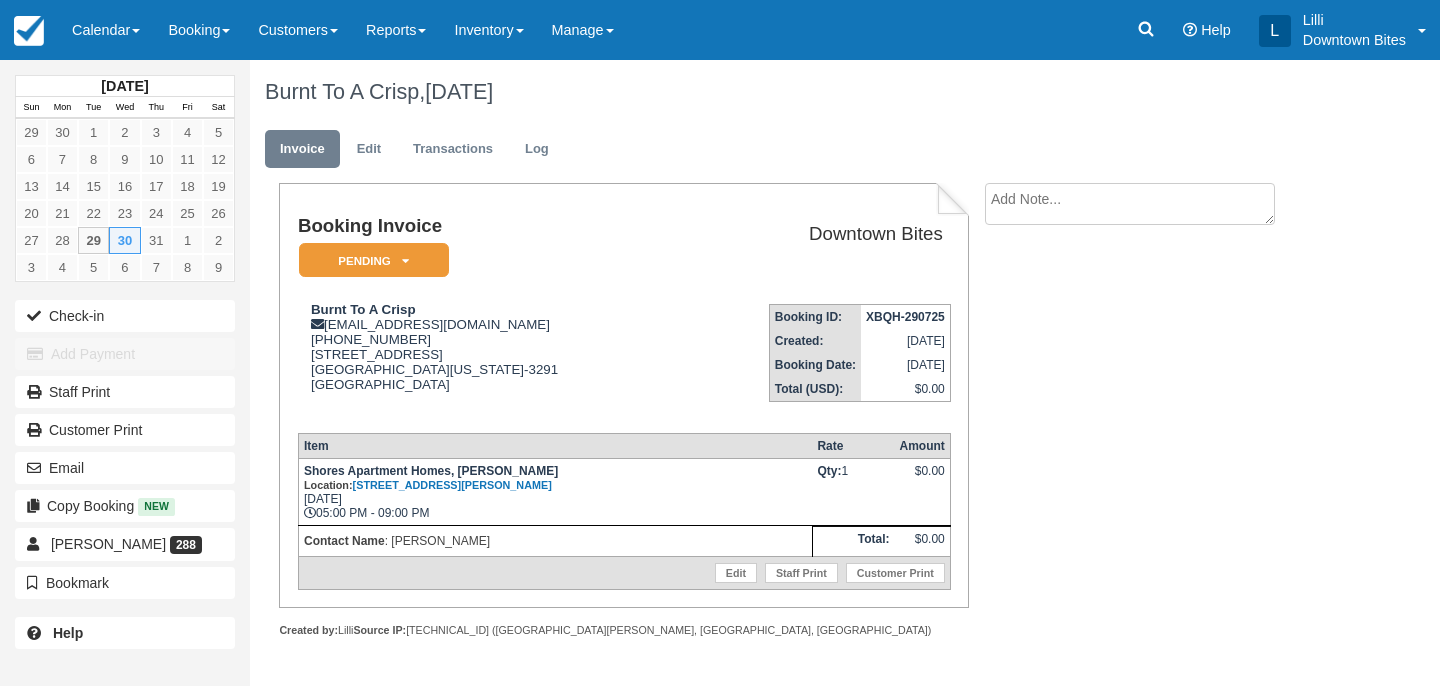 scroll, scrollTop: 0, scrollLeft: 0, axis: both 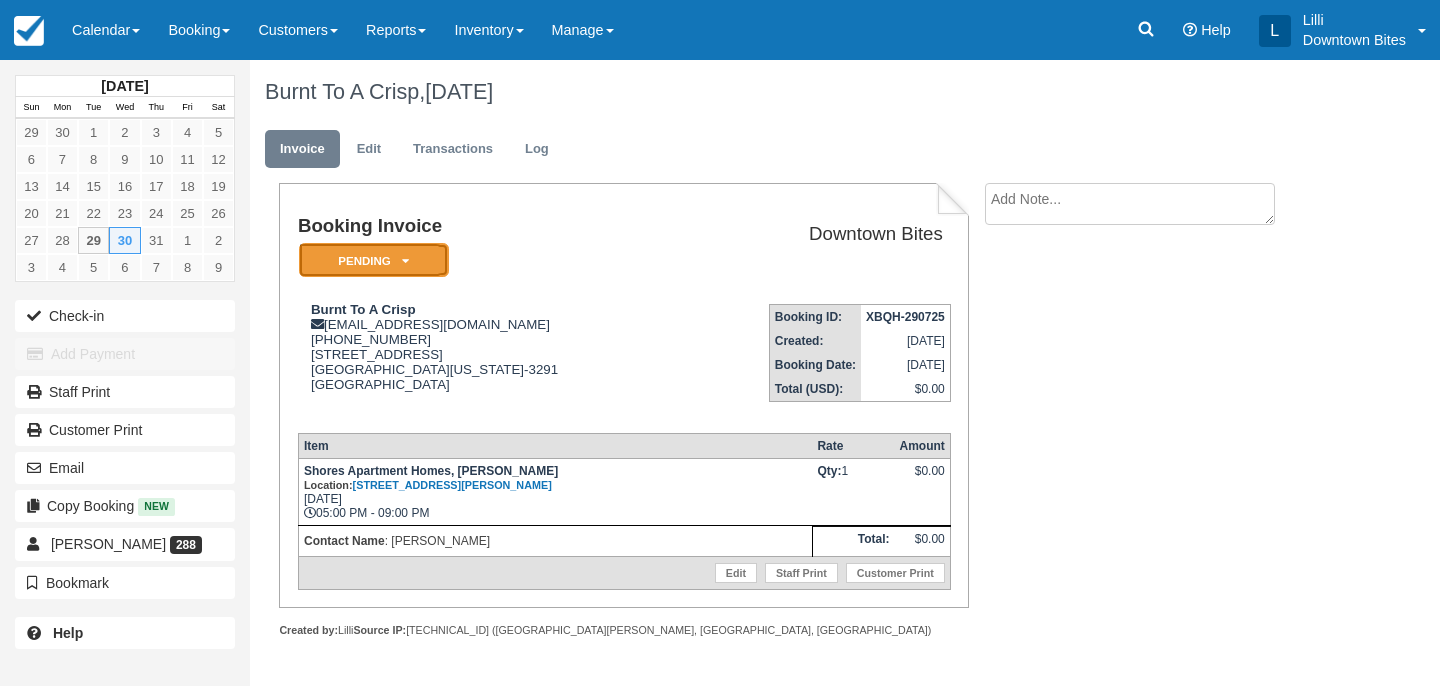 click on "Pending" at bounding box center (374, 260) 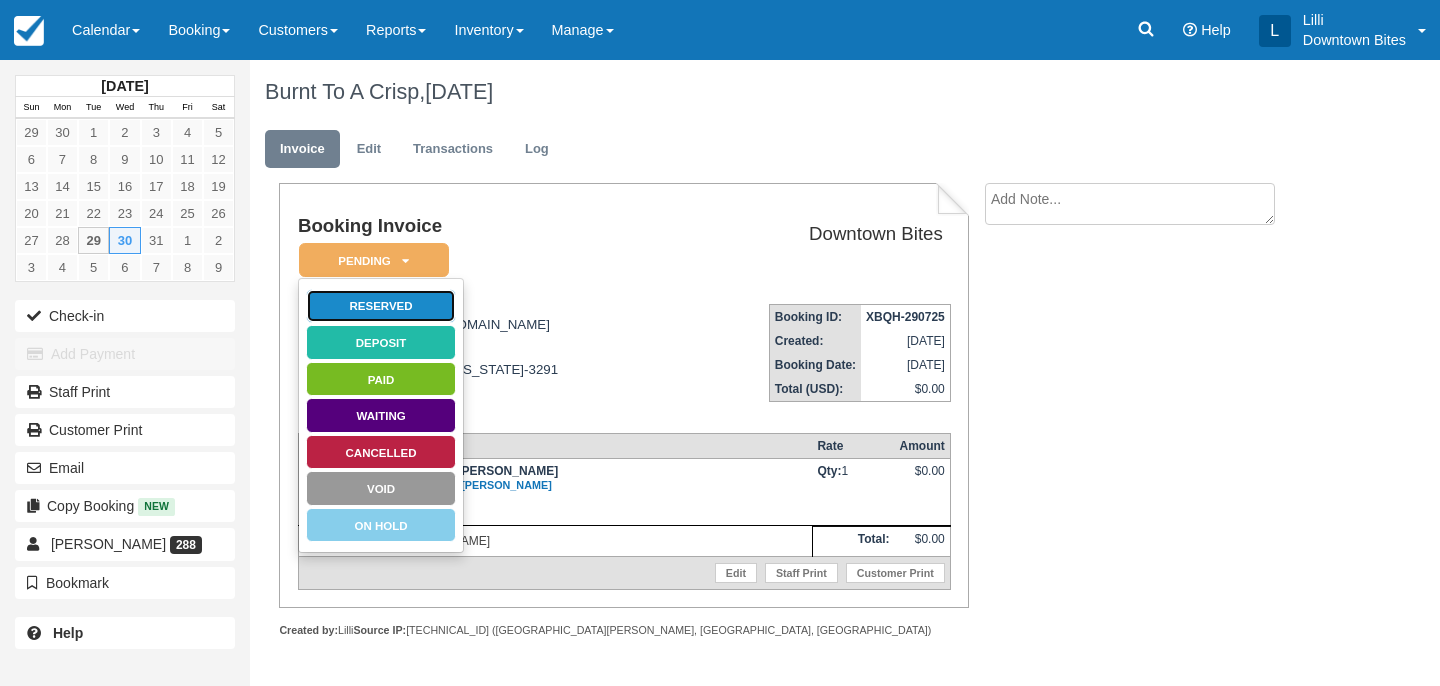 click on "Reserved" at bounding box center (381, 306) 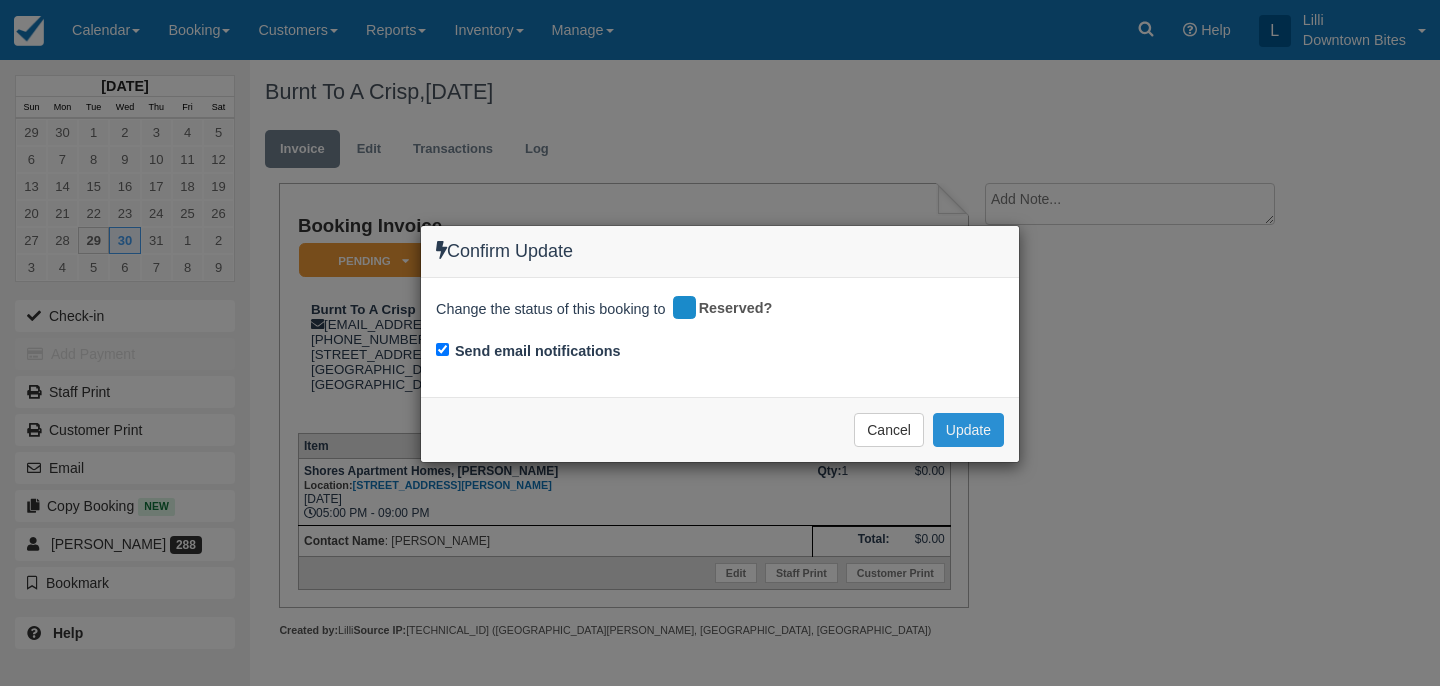 click on "Update" at bounding box center [968, 430] 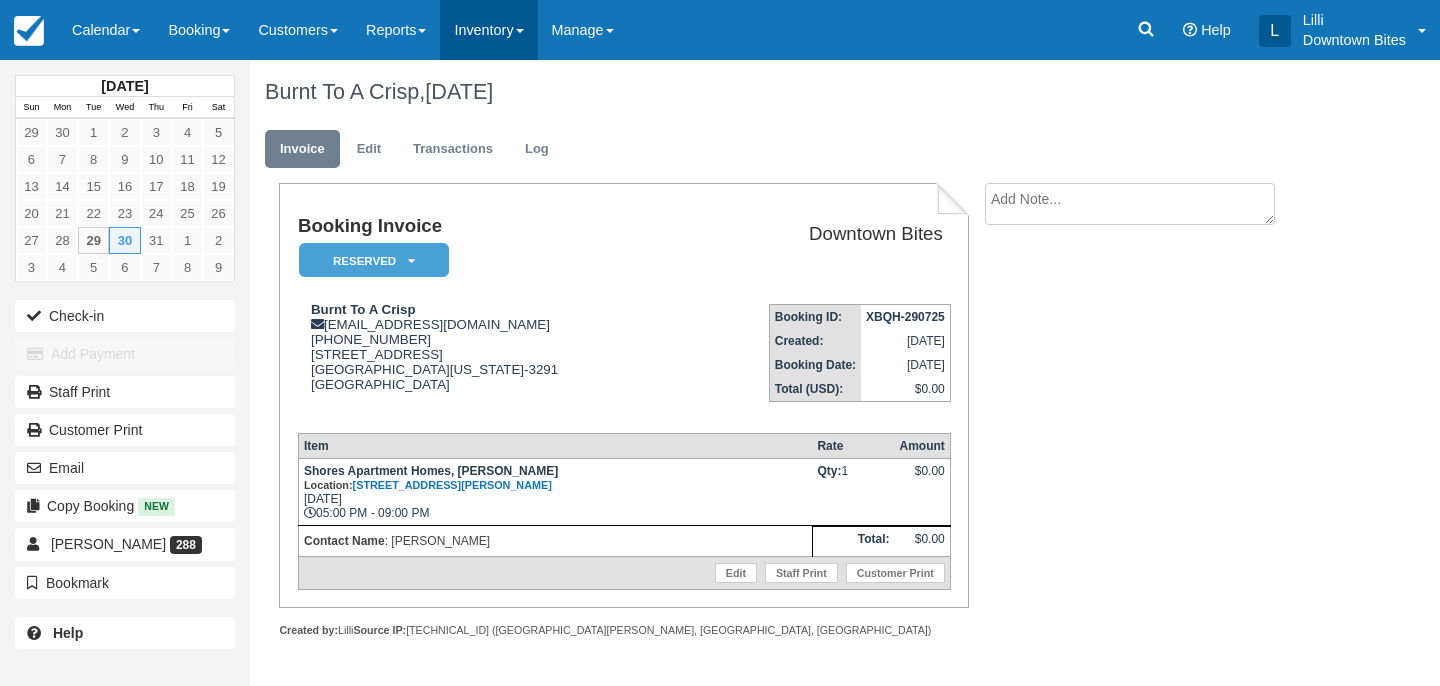 click on "Inventory" at bounding box center [488, 30] 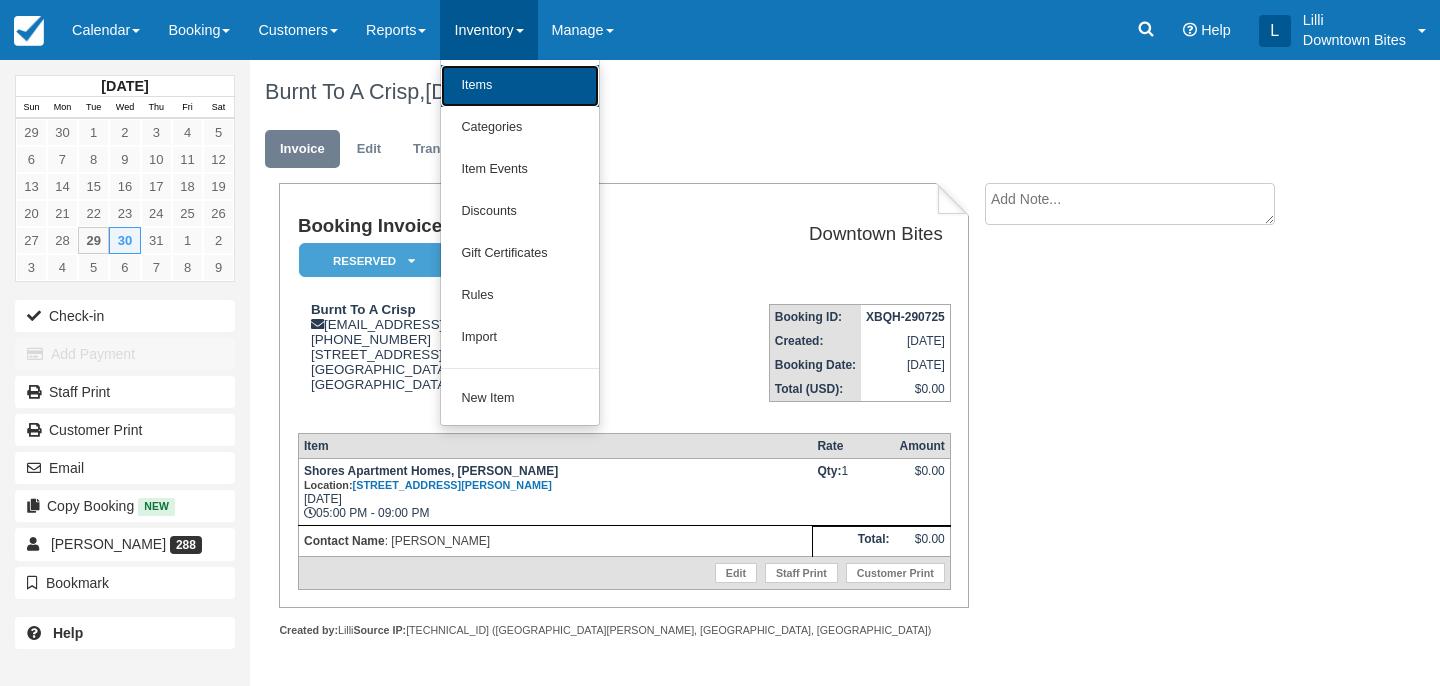 click on "Items" at bounding box center [520, 86] 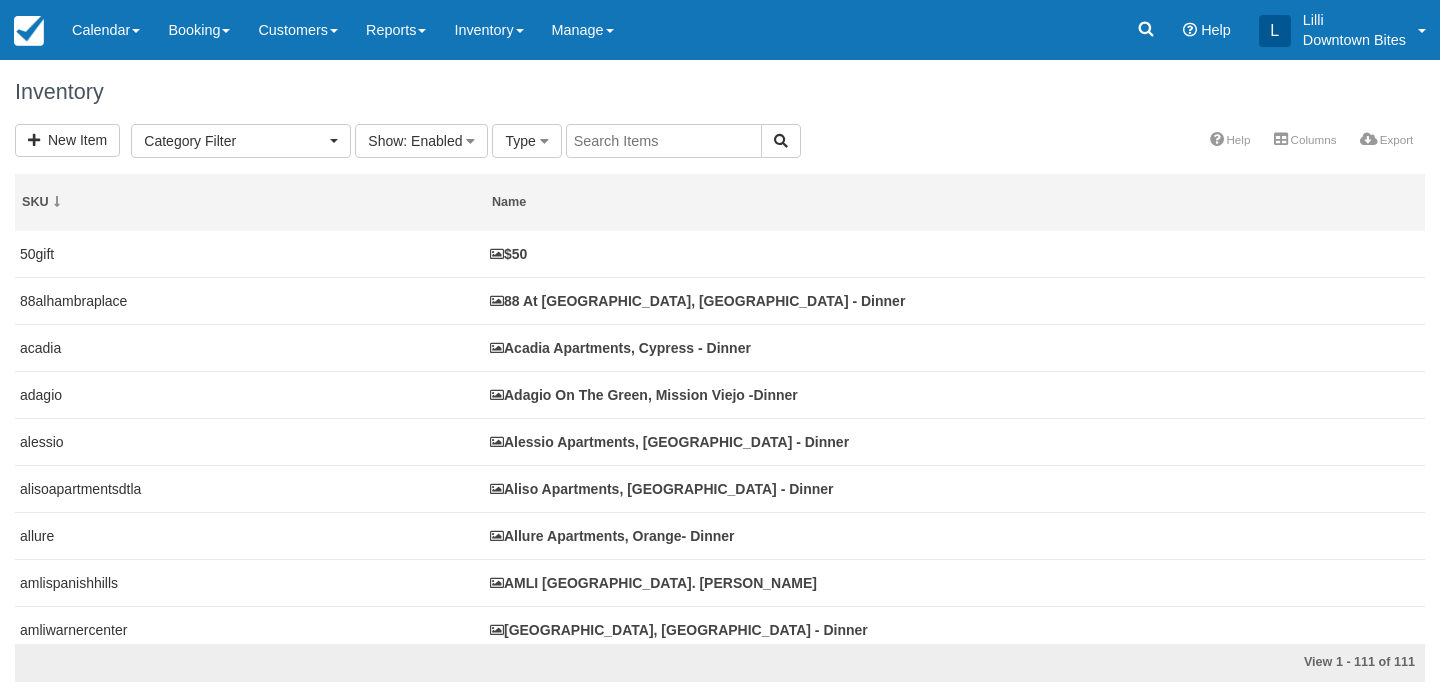 select 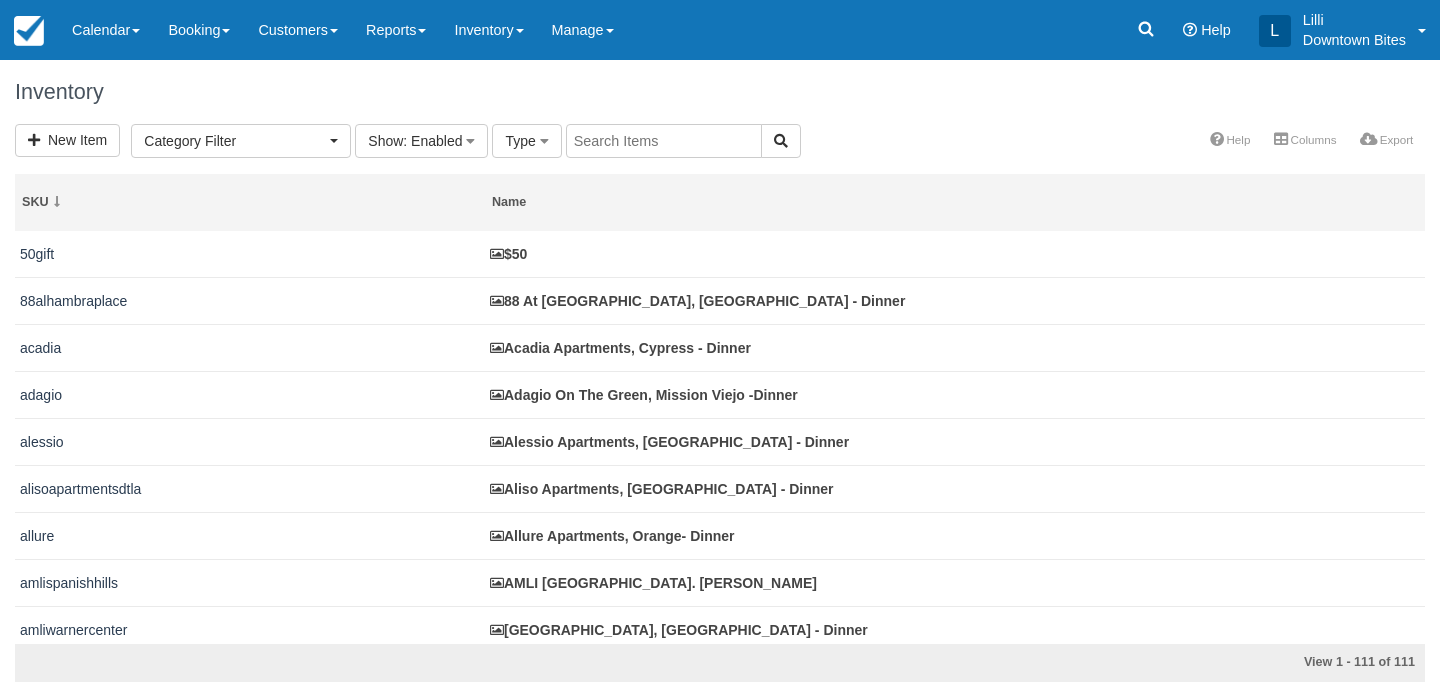 click at bounding box center [664, 141] 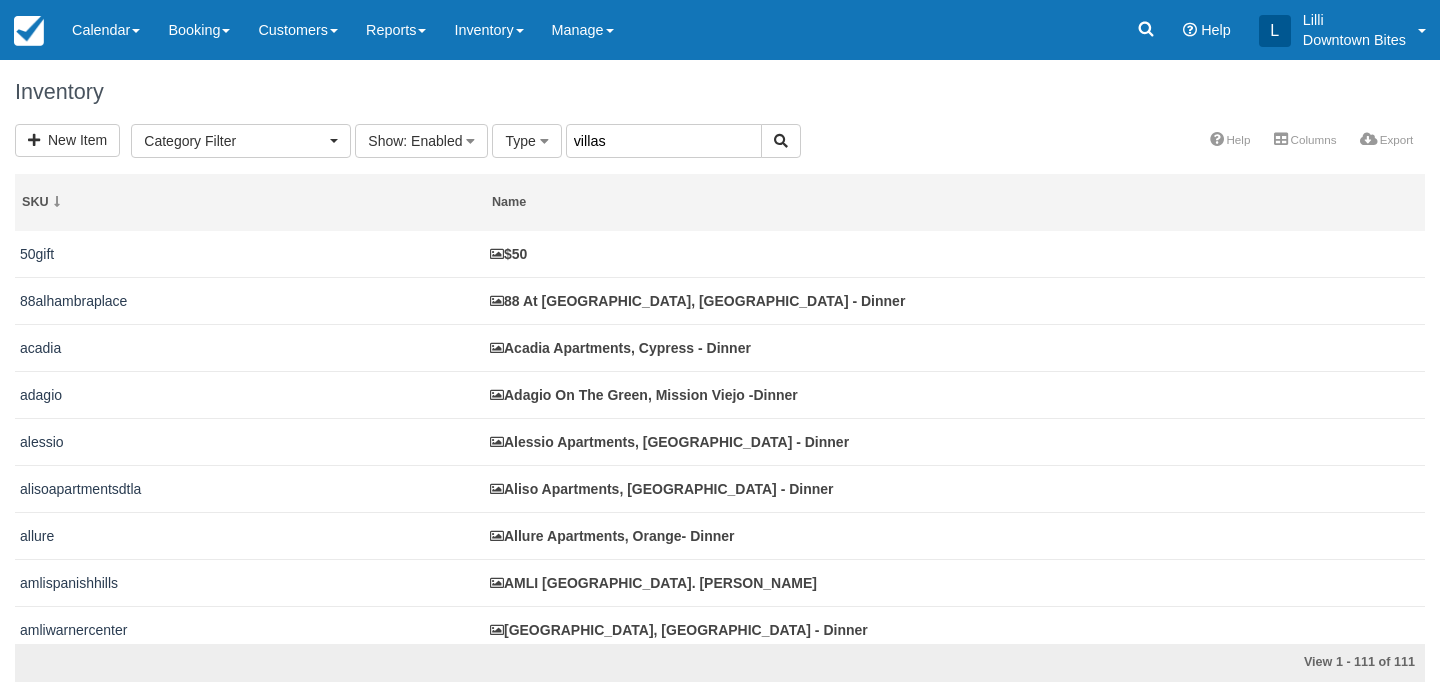 type on "villas" 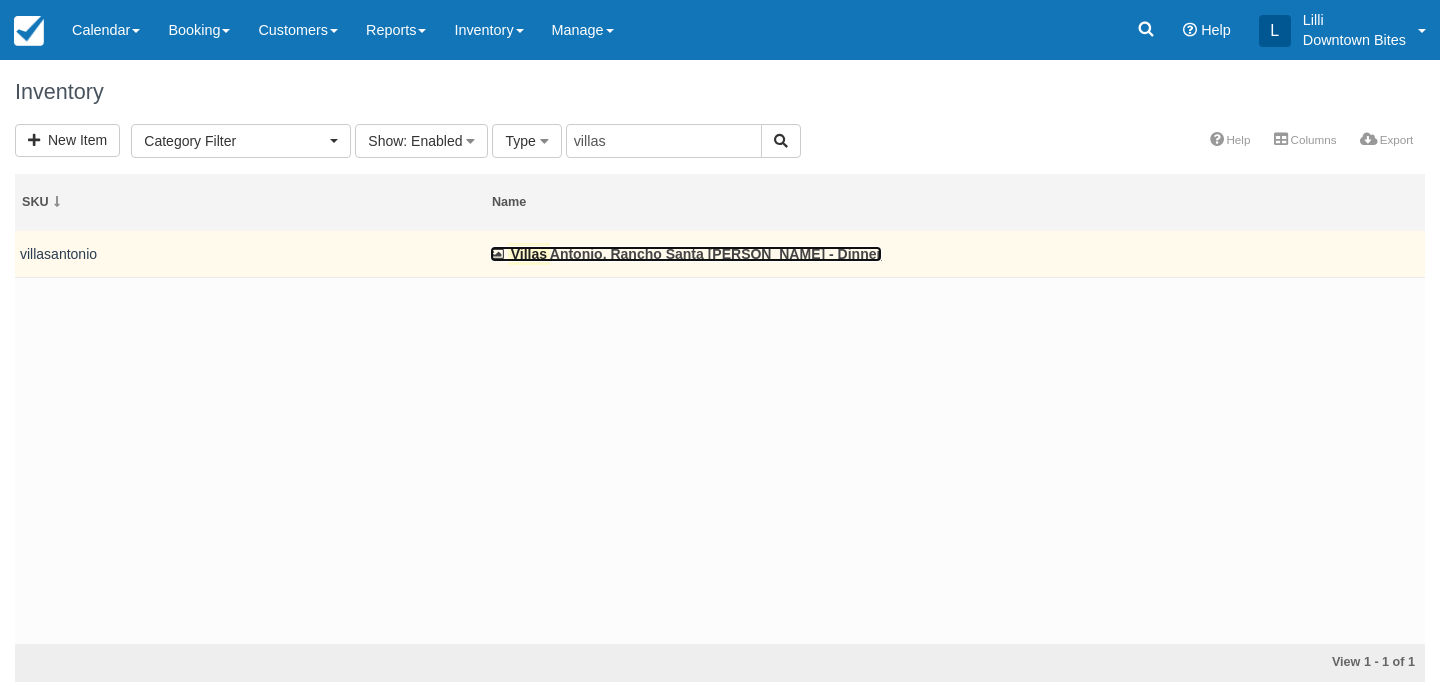 click on "Villas  Antonio, Rancho Santa Margarita - Dinner" at bounding box center [686, 254] 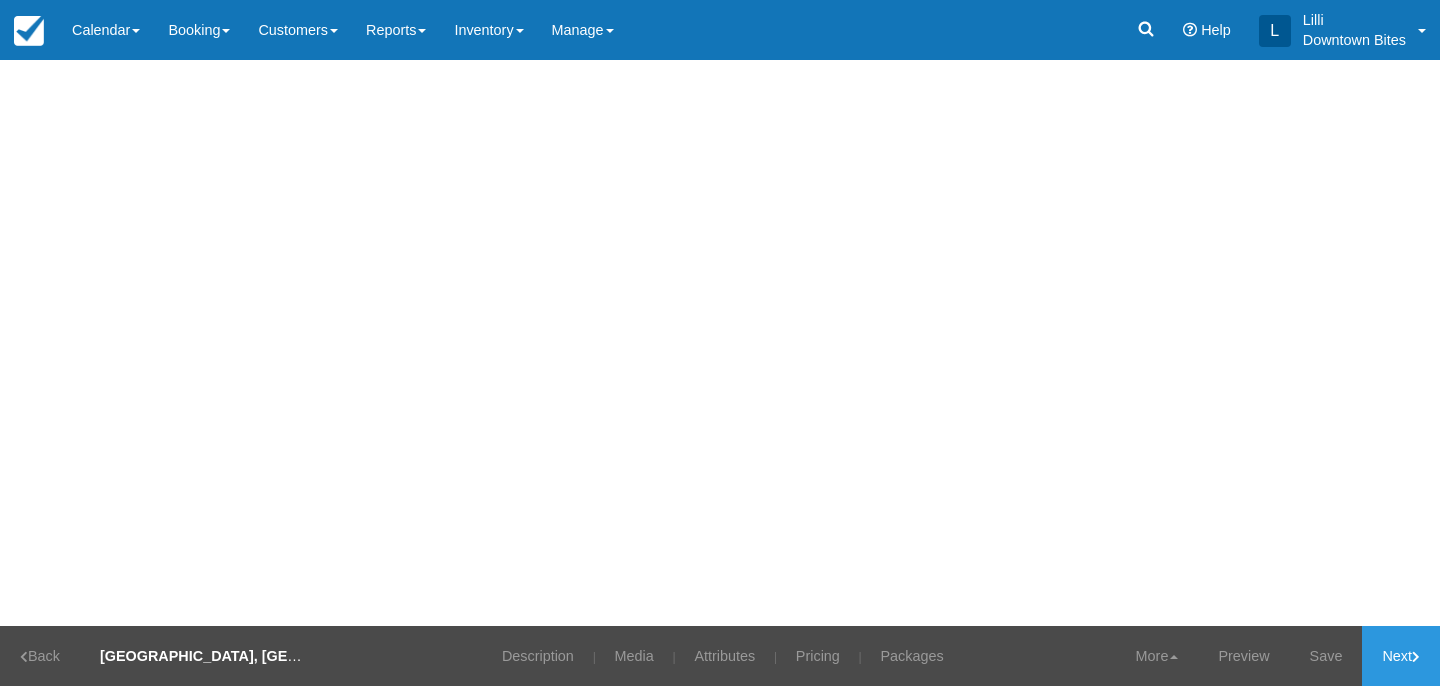 scroll, scrollTop: 0, scrollLeft: 0, axis: both 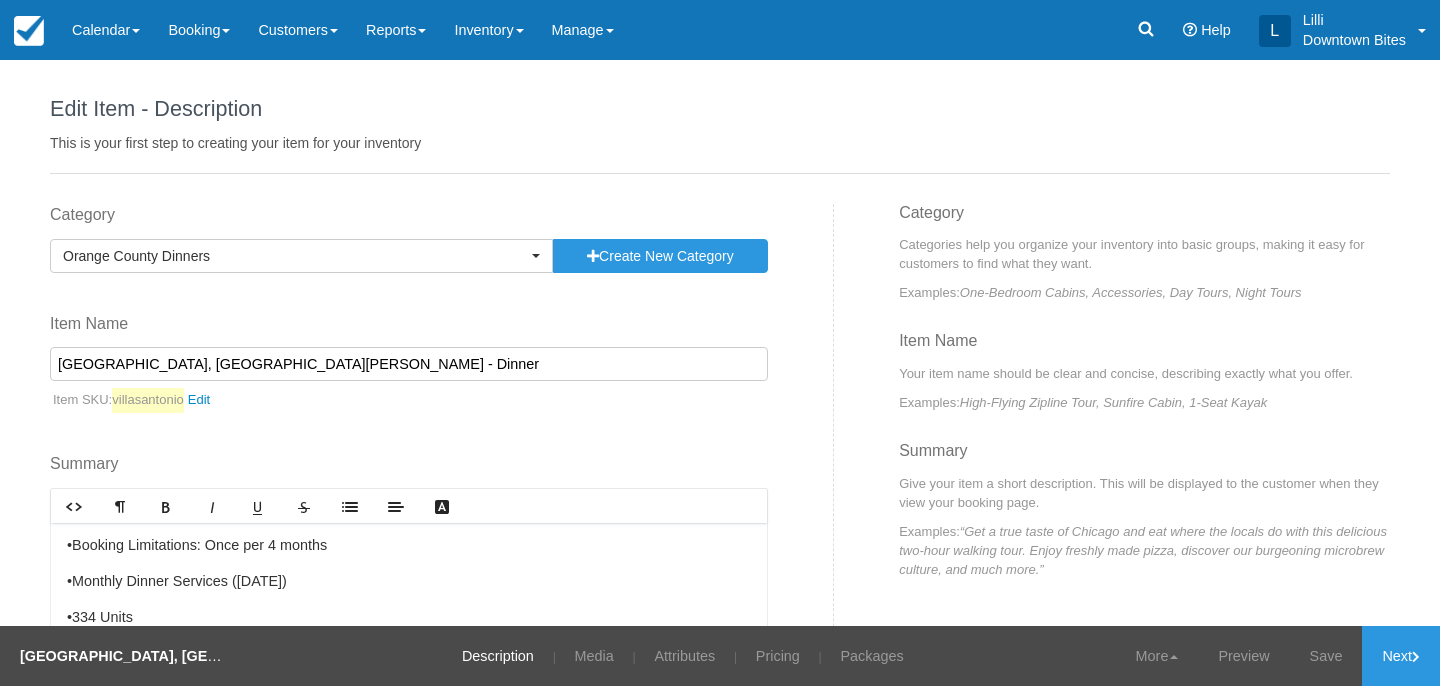 click on "Pricing" at bounding box center (781, 656) 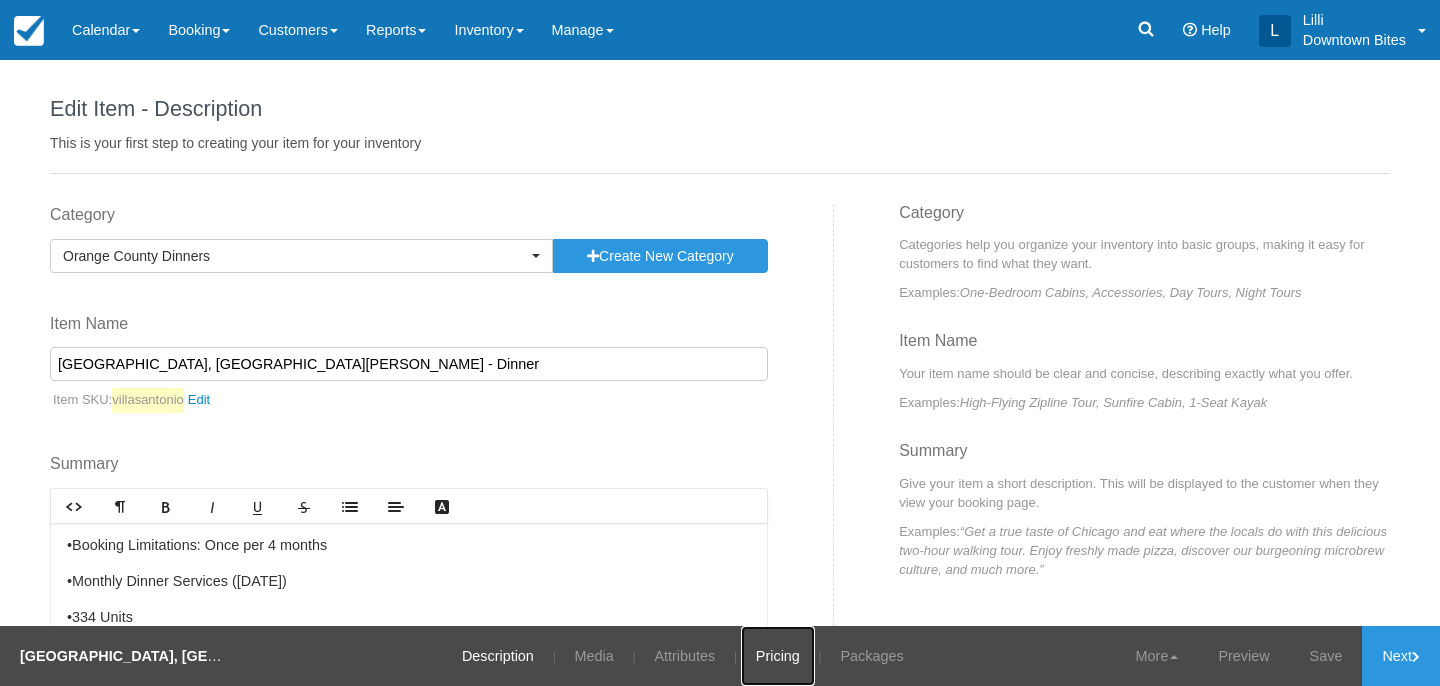 click on "Pricing" at bounding box center (778, 656) 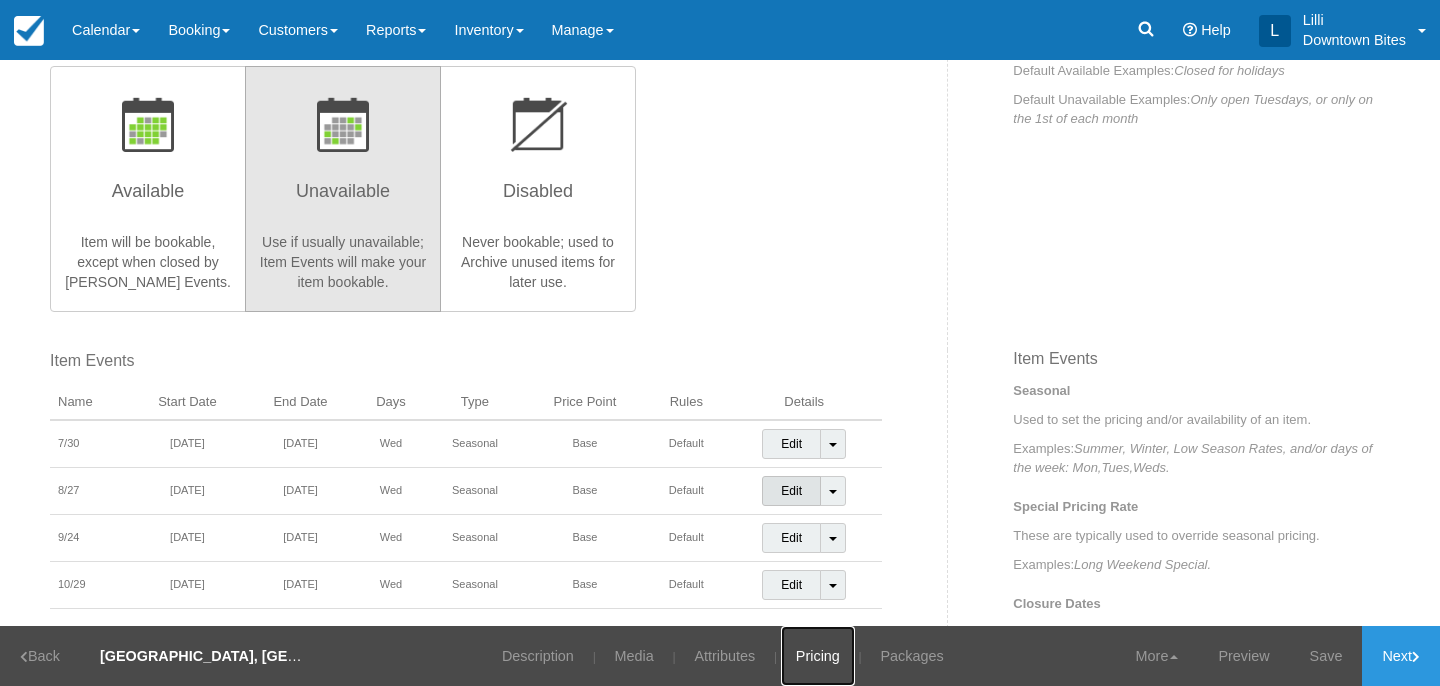scroll, scrollTop: 462, scrollLeft: 0, axis: vertical 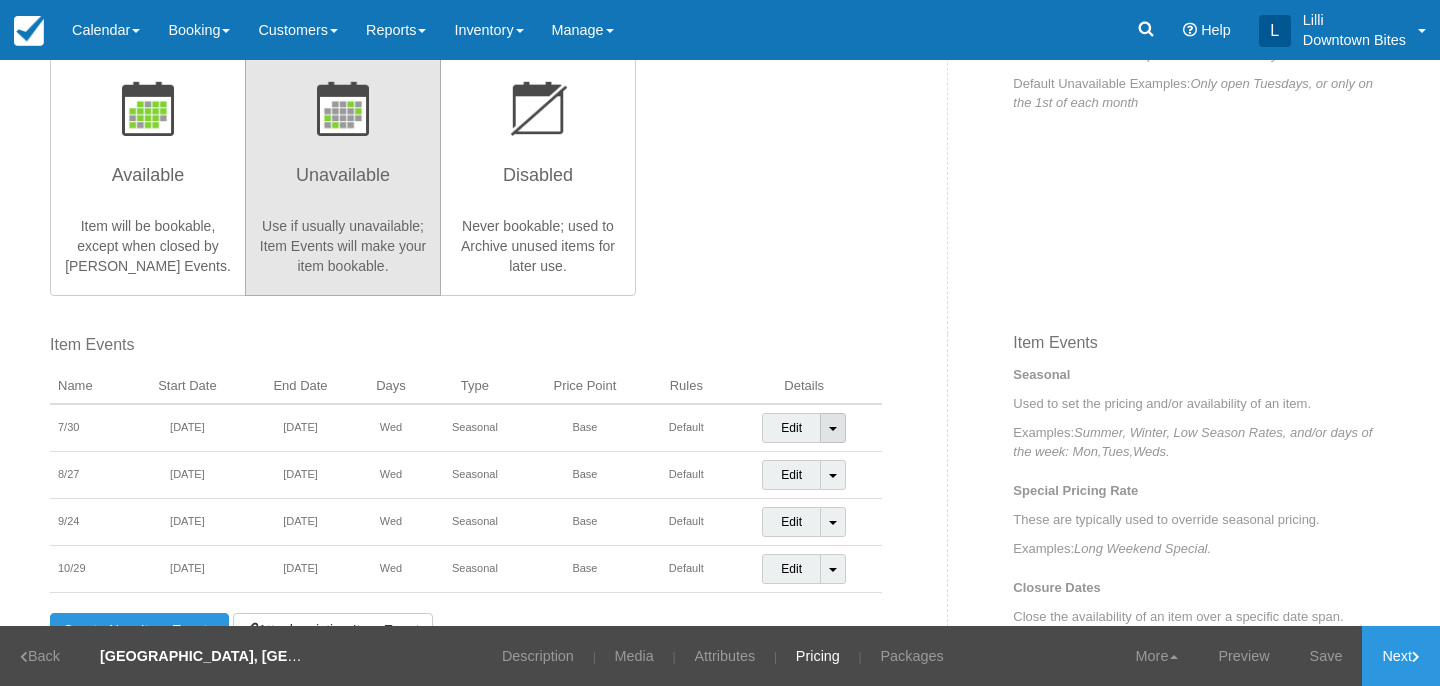 click at bounding box center (833, 429) 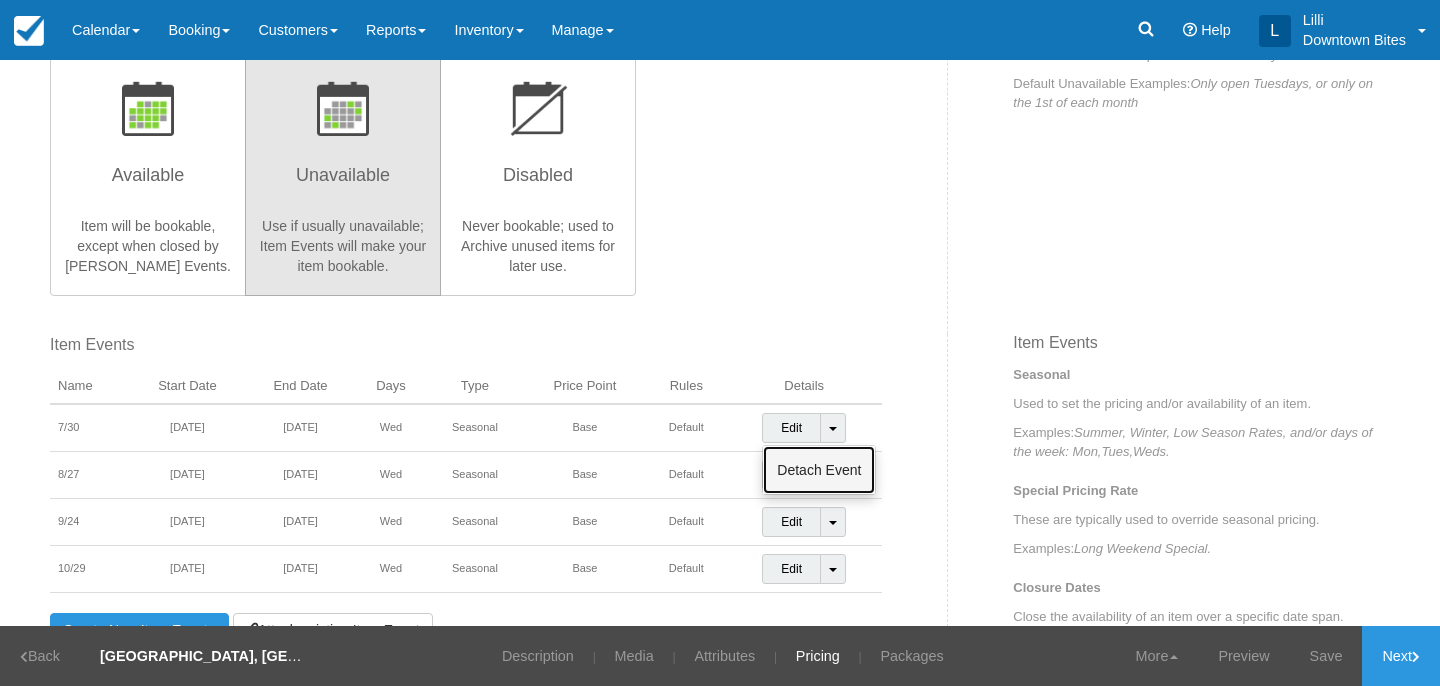 click on "Detach Event" at bounding box center (819, 470) 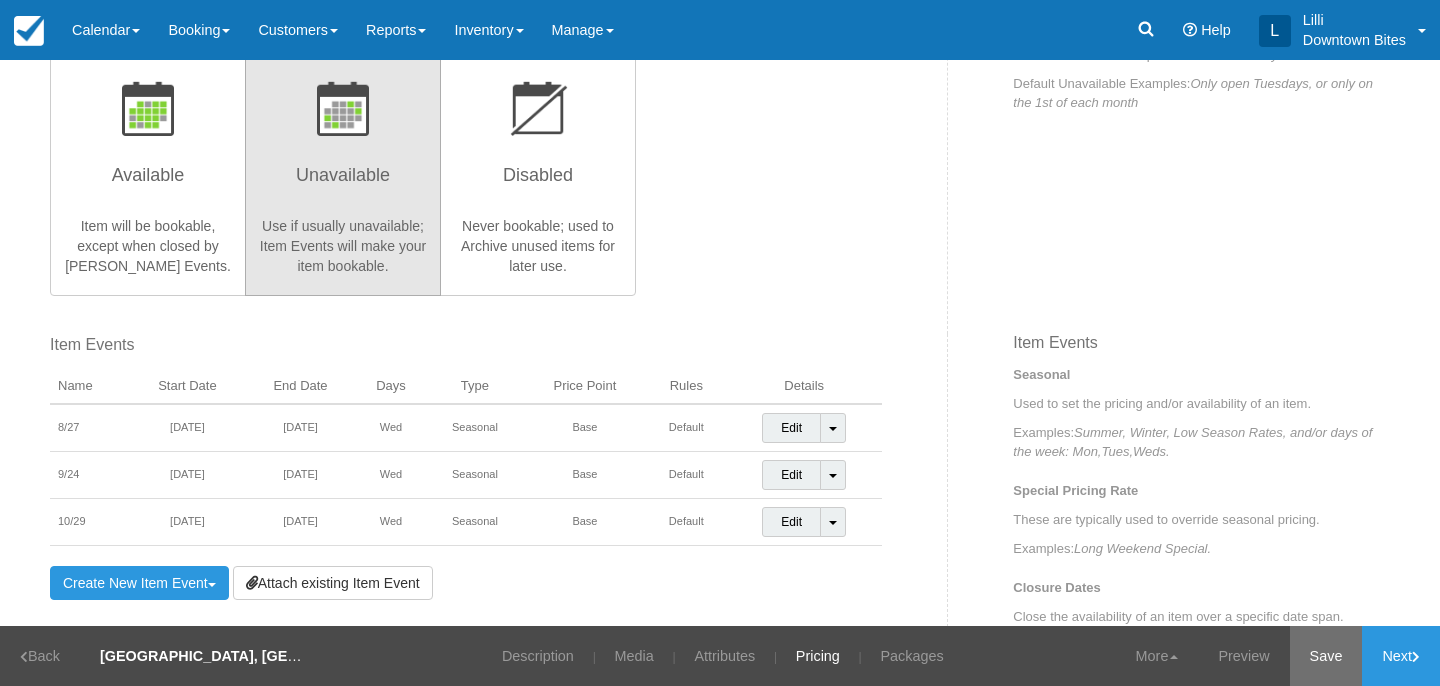 click on "Save" at bounding box center [1326, 656] 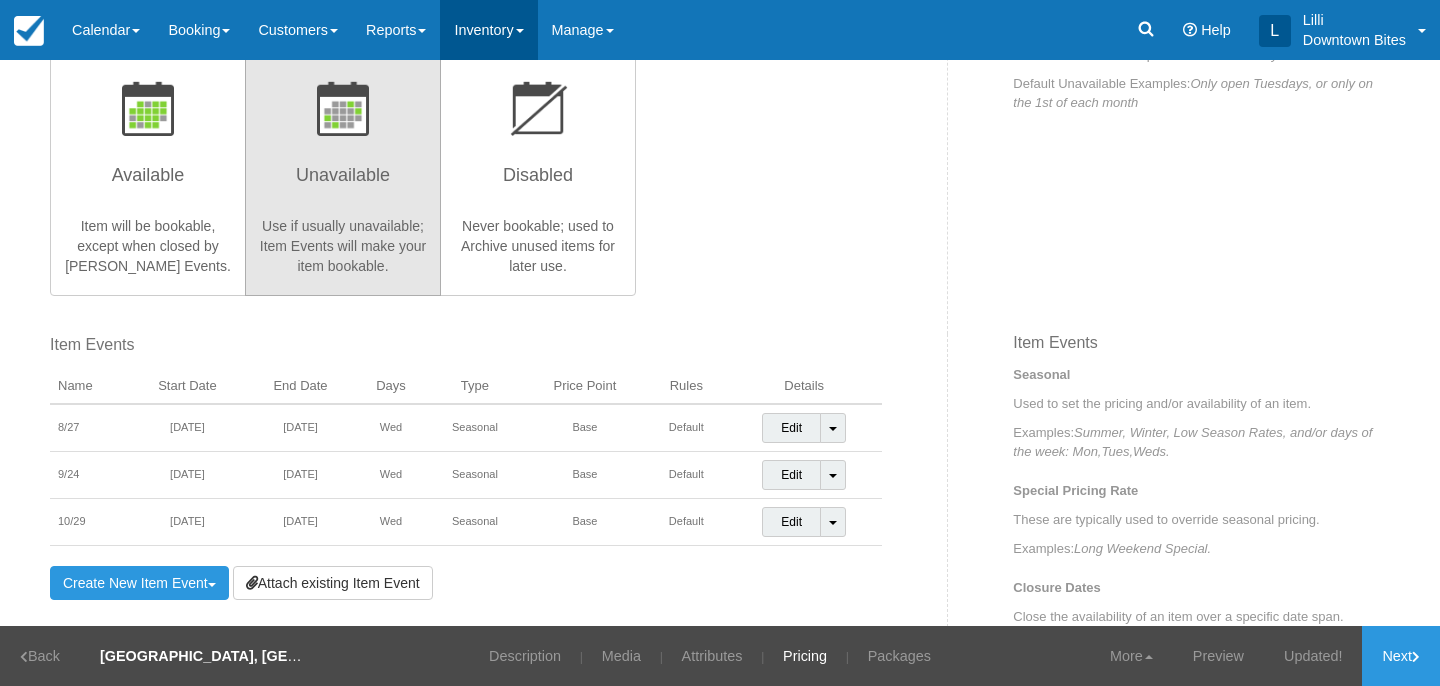 click on "Inventory" at bounding box center (488, 30) 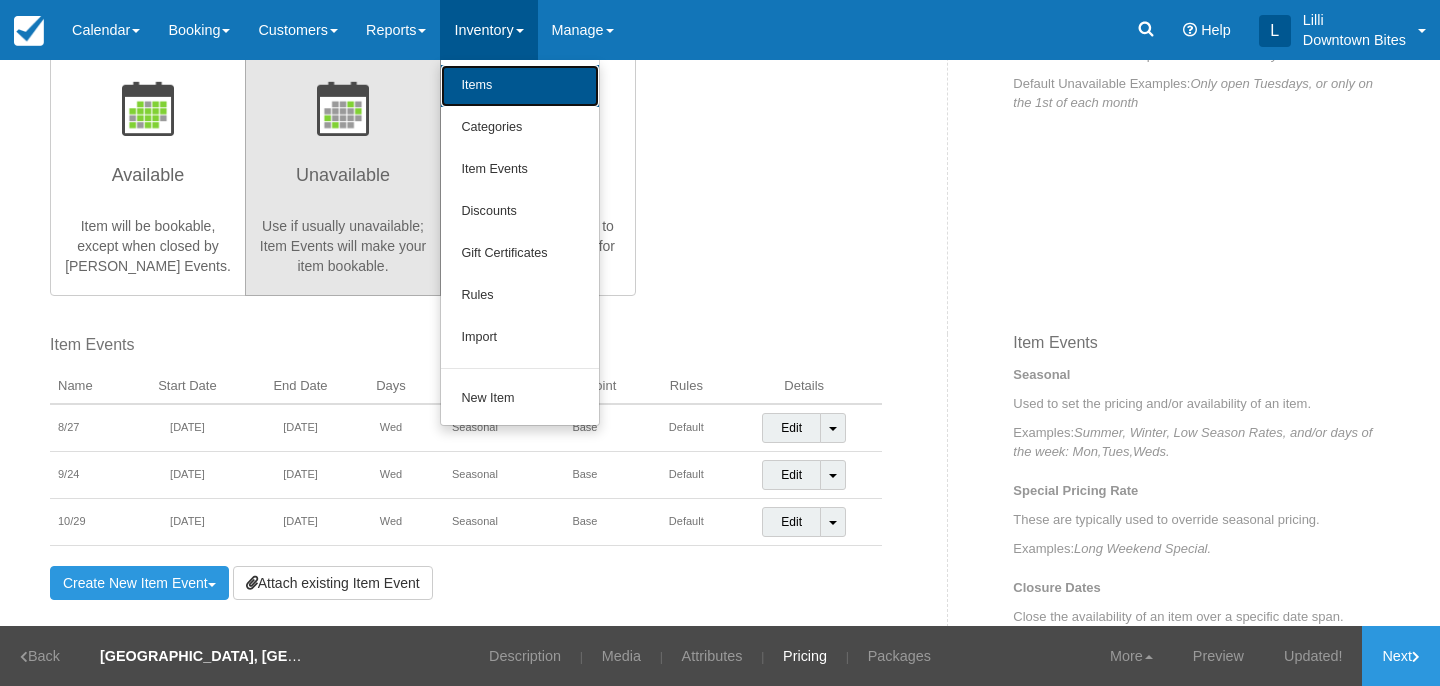 click on "Items" at bounding box center [520, 86] 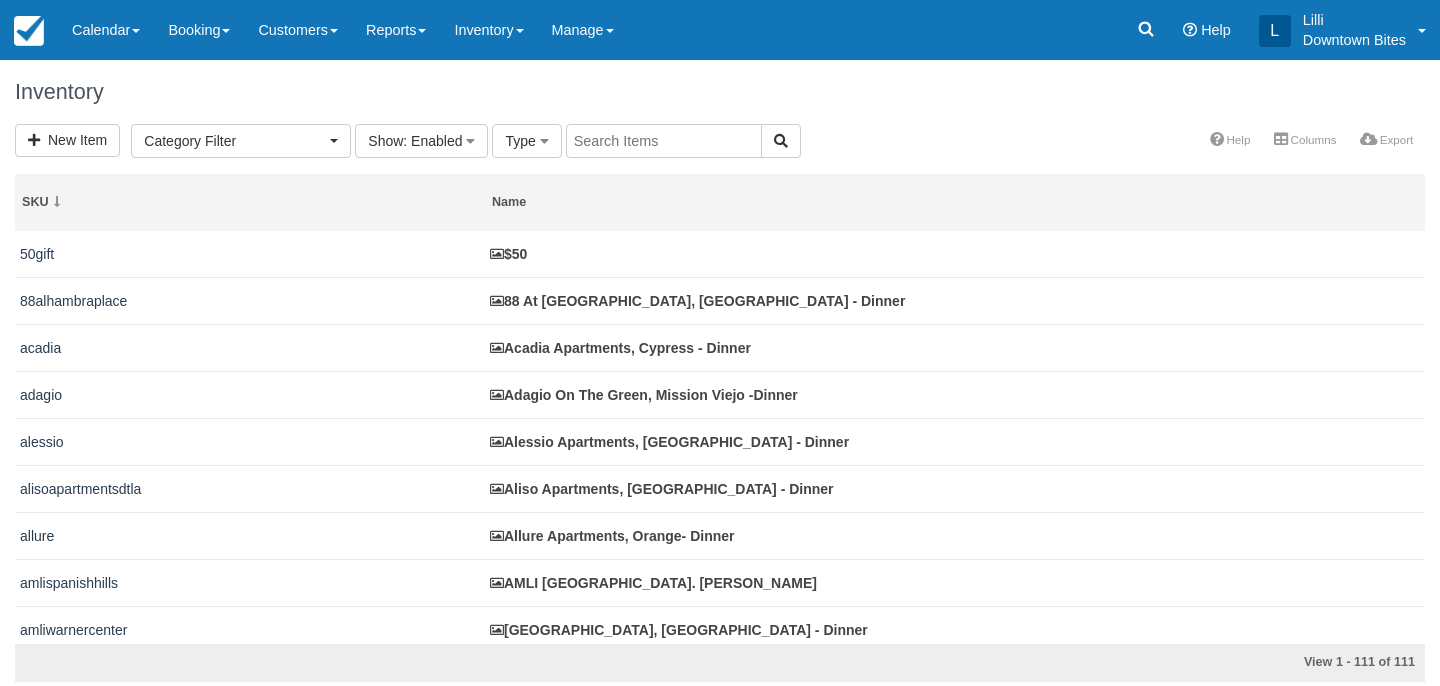 select 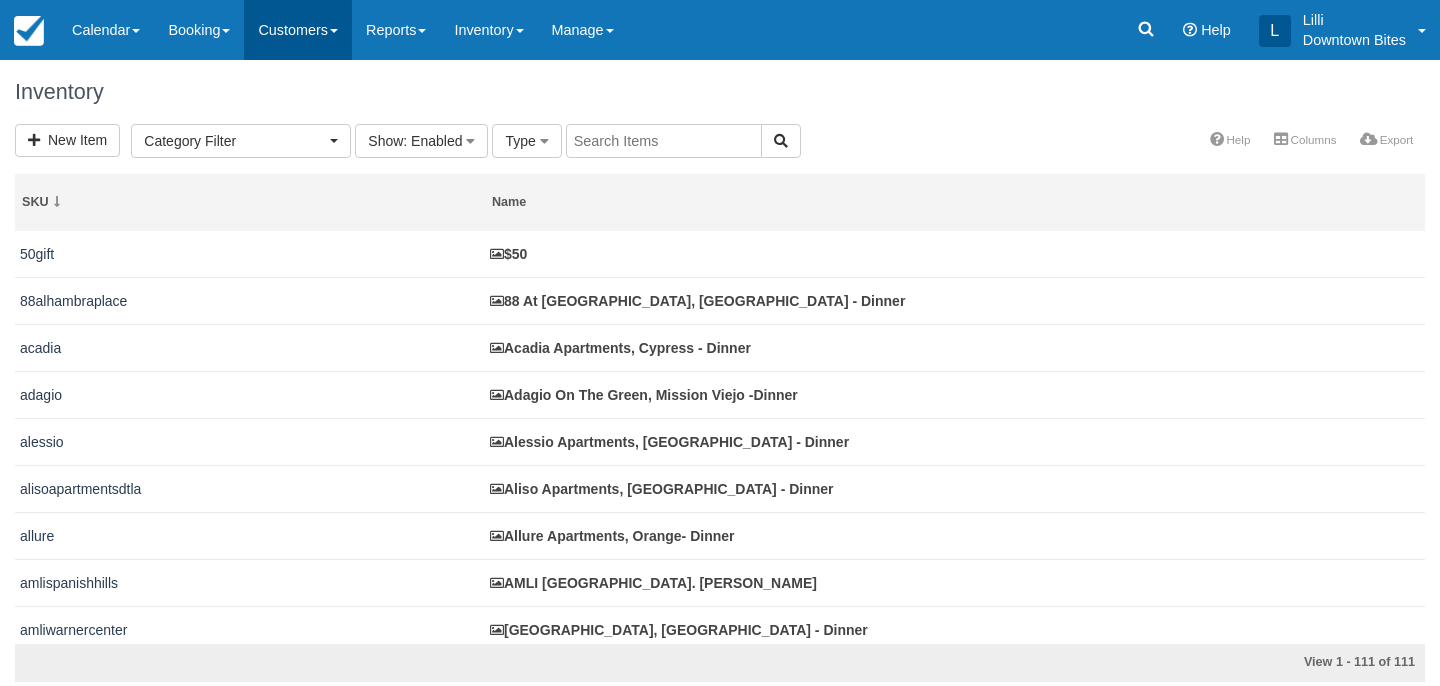 scroll, scrollTop: 0, scrollLeft: 0, axis: both 